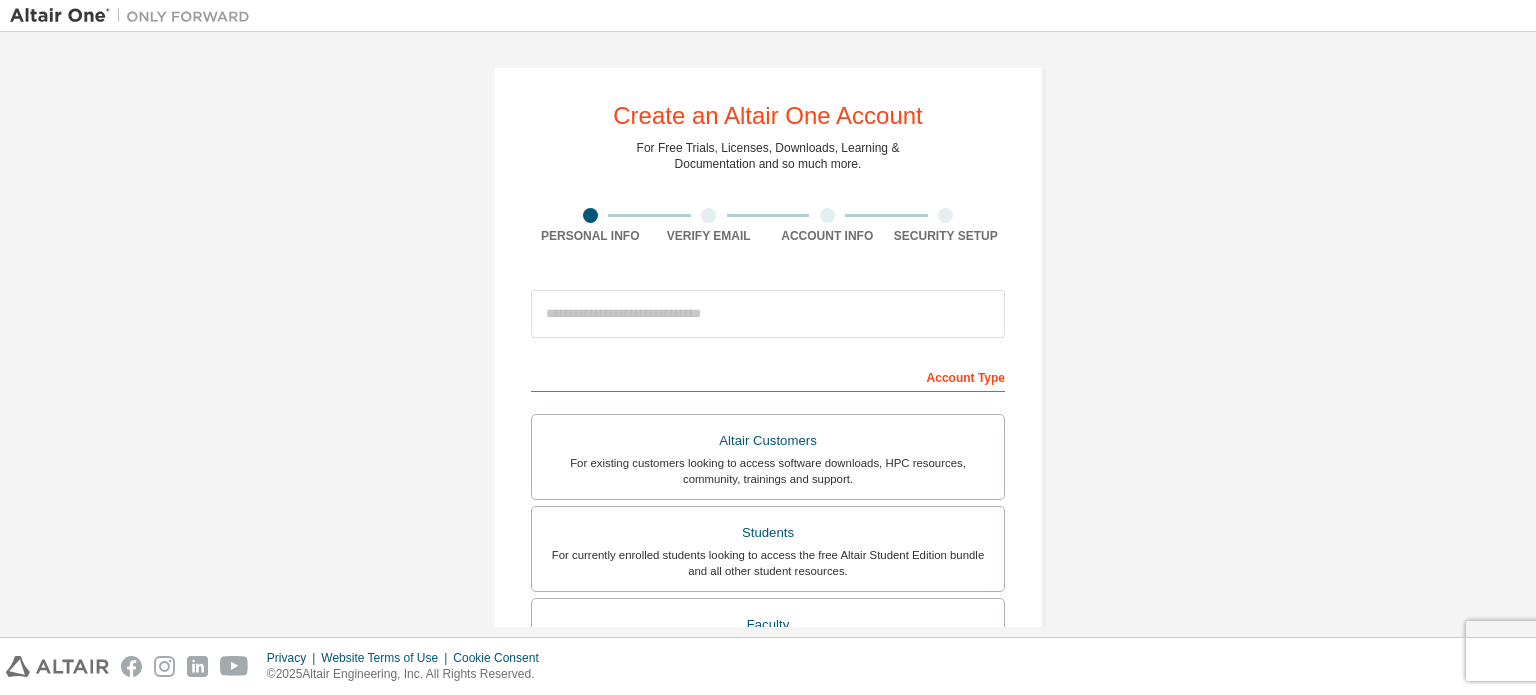 scroll, scrollTop: 0, scrollLeft: 0, axis: both 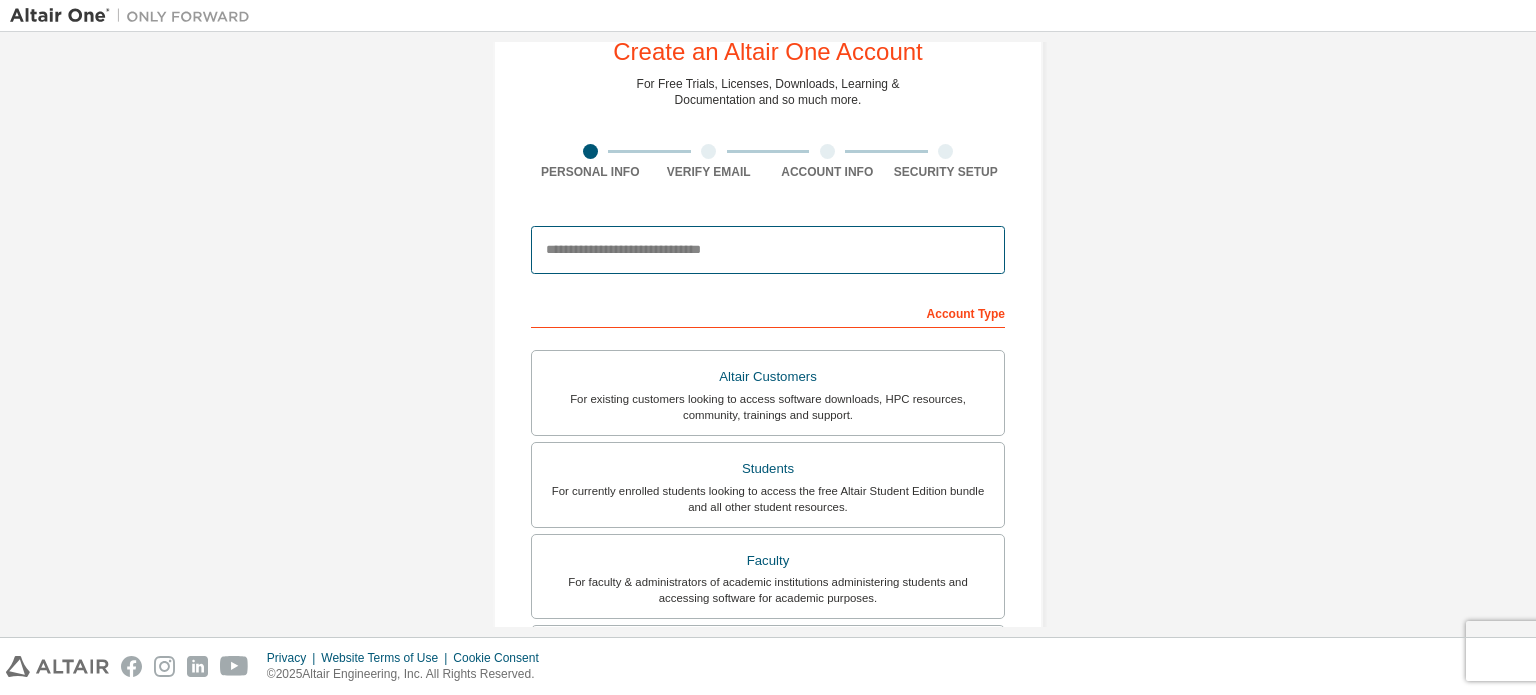 click at bounding box center [768, 250] 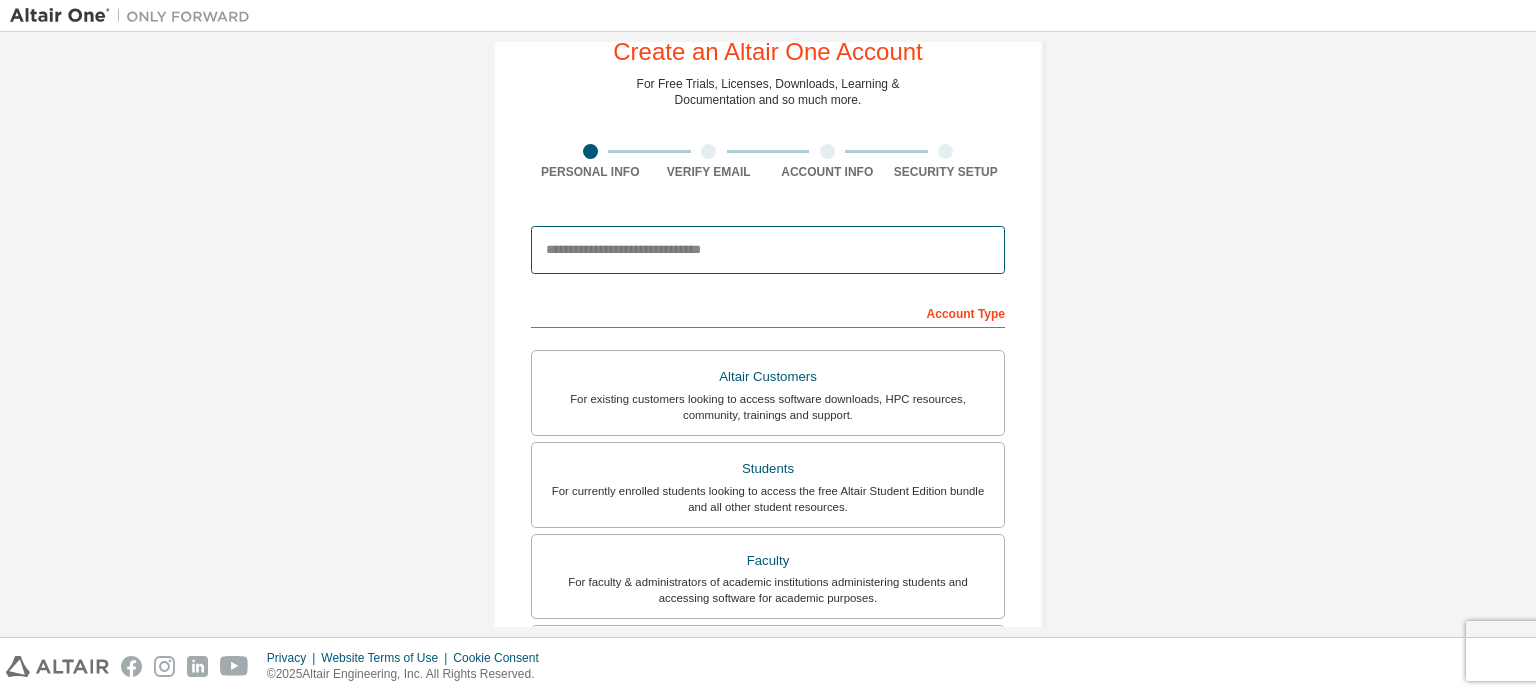 type on "**********" 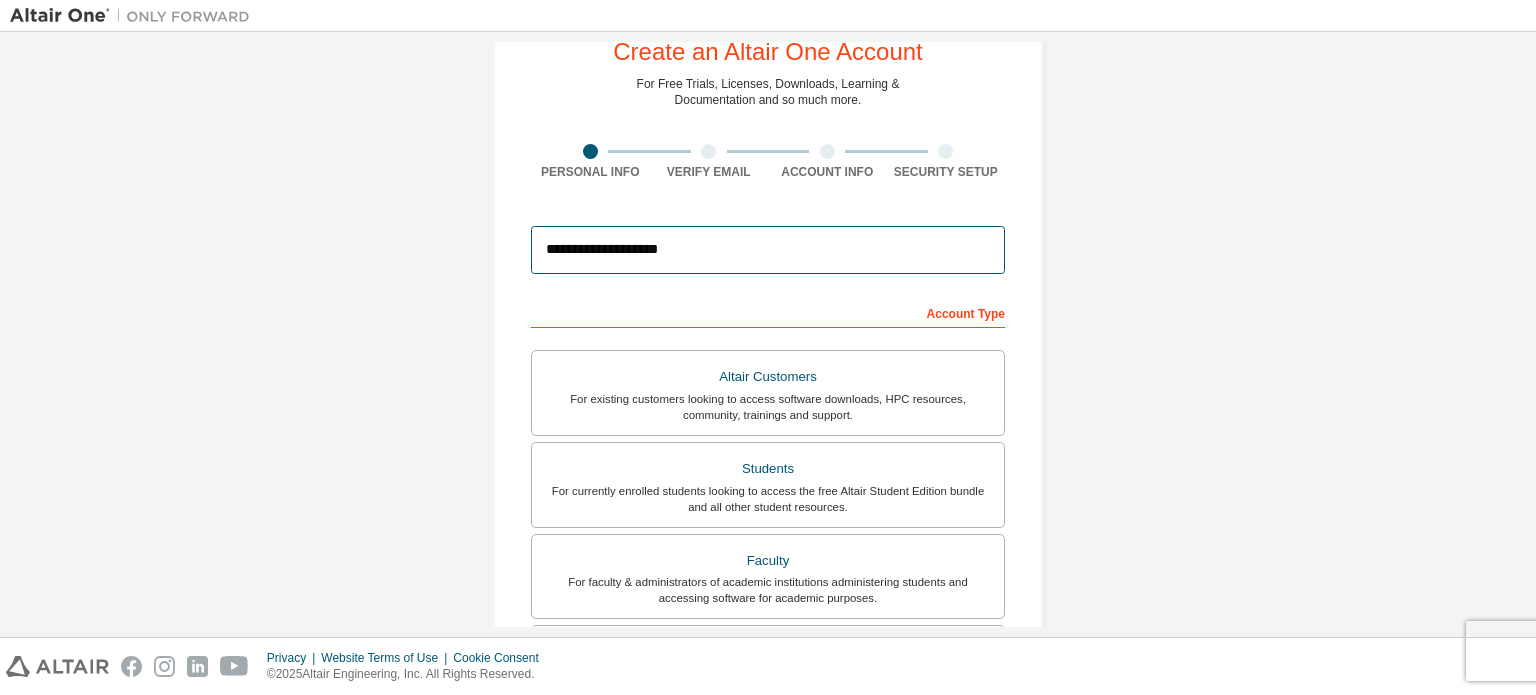 type on "******" 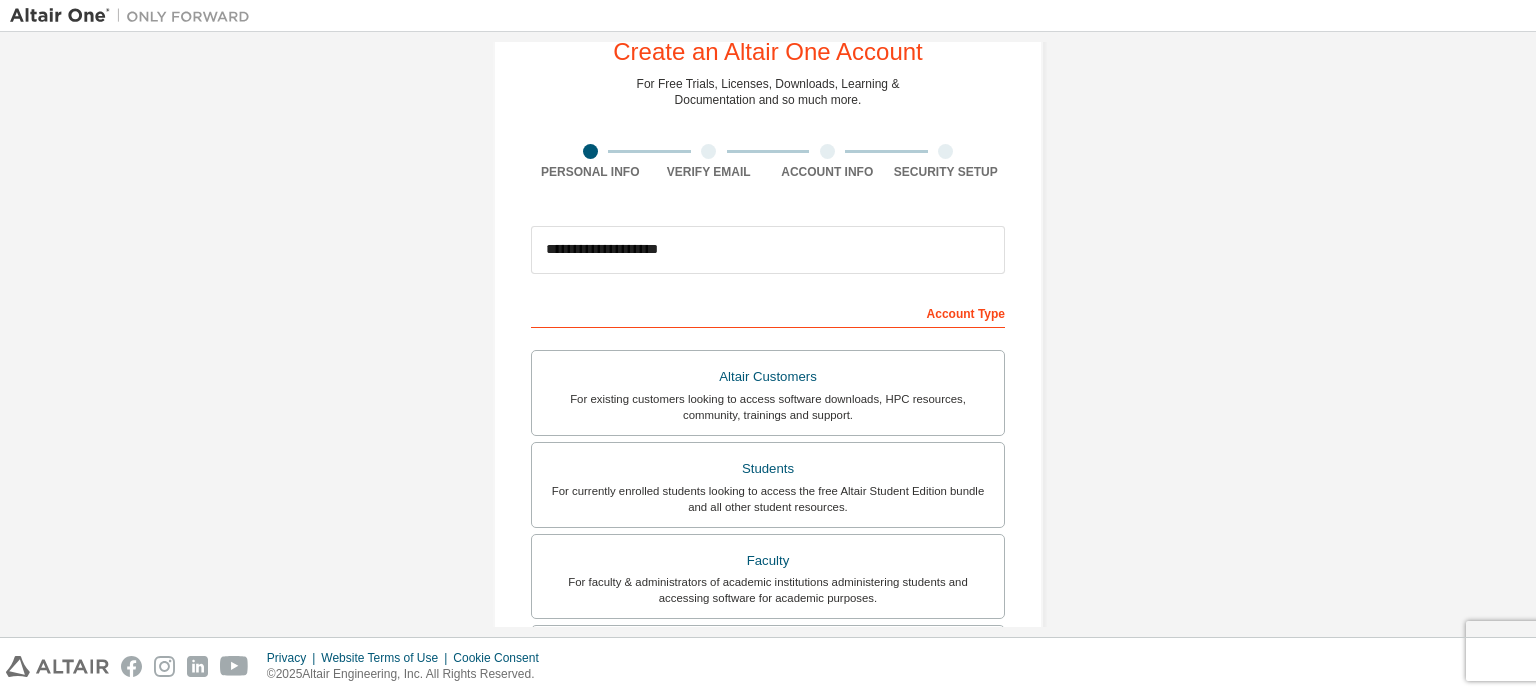 type on "******" 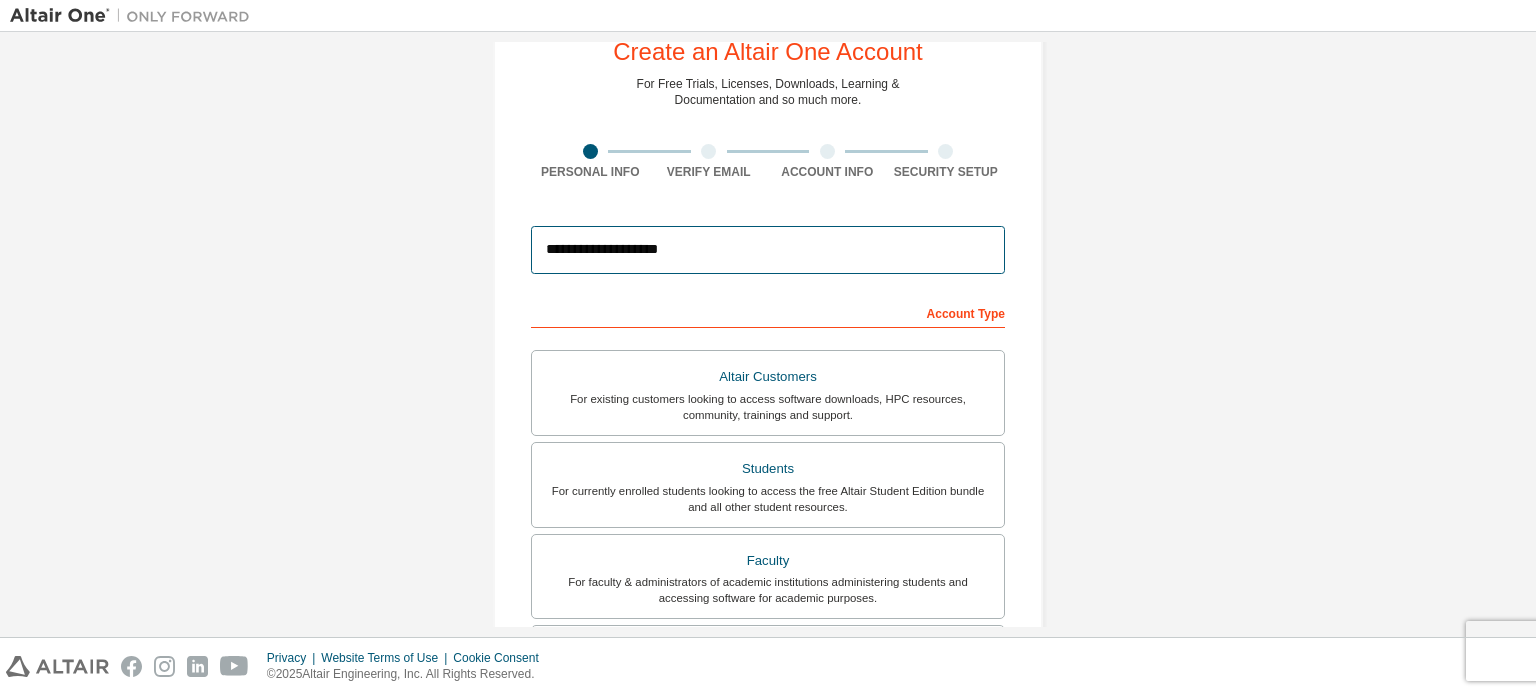 click on "**********" at bounding box center (768, 250) 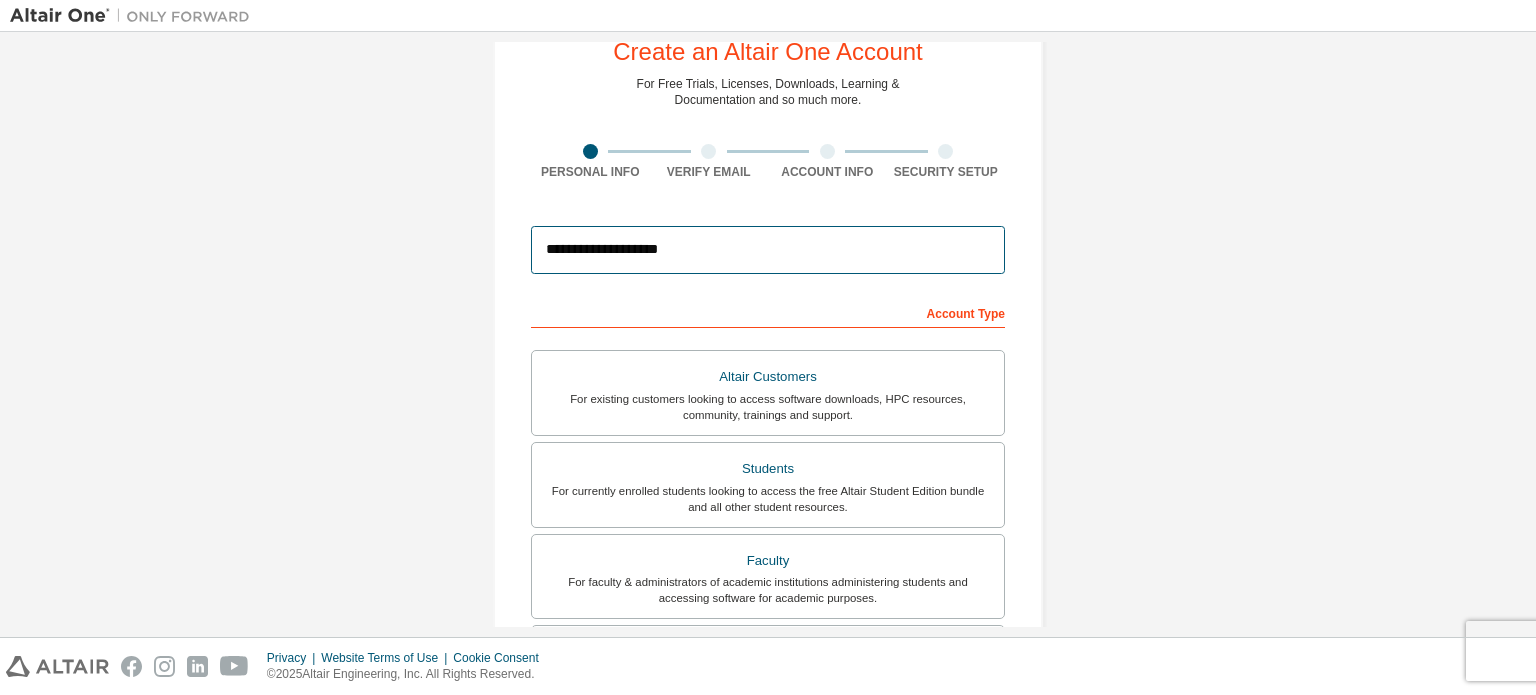 click on "**********" at bounding box center (768, 250) 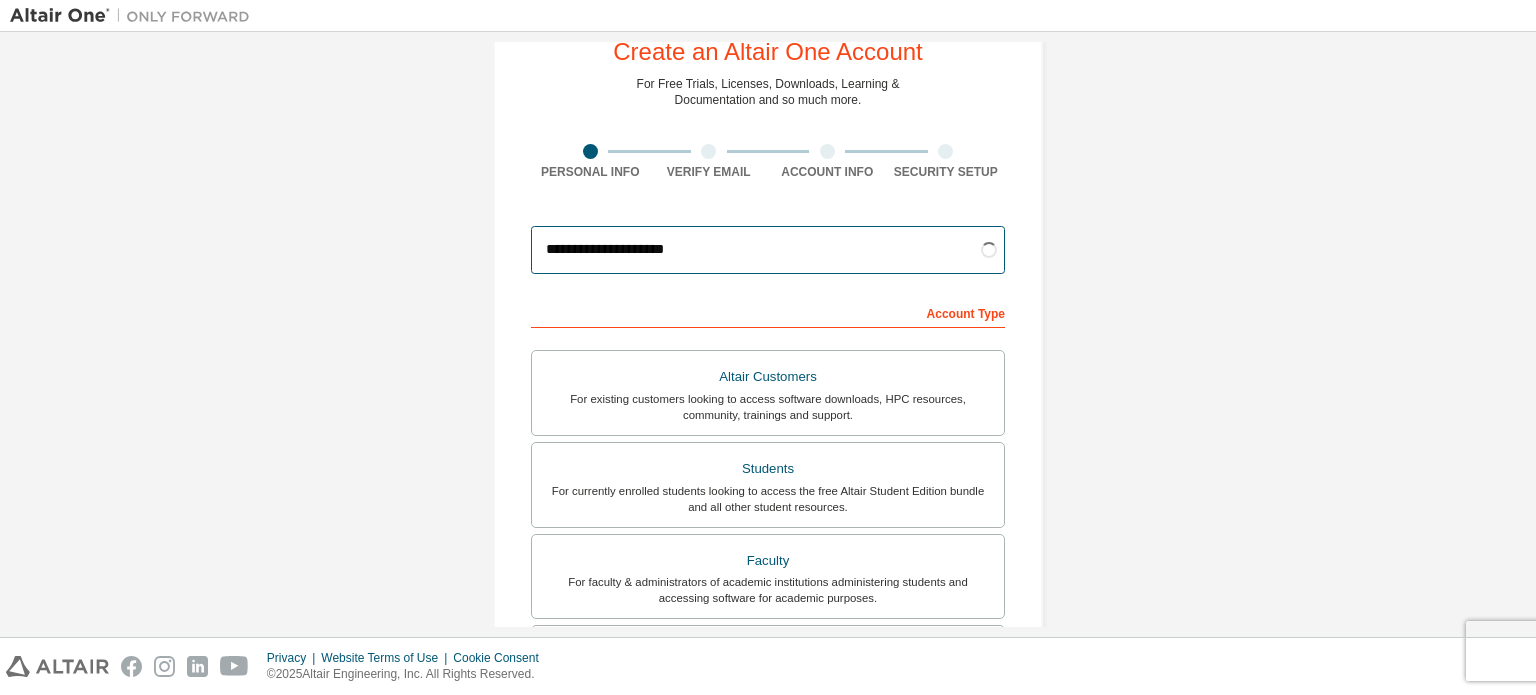 type on "**********" 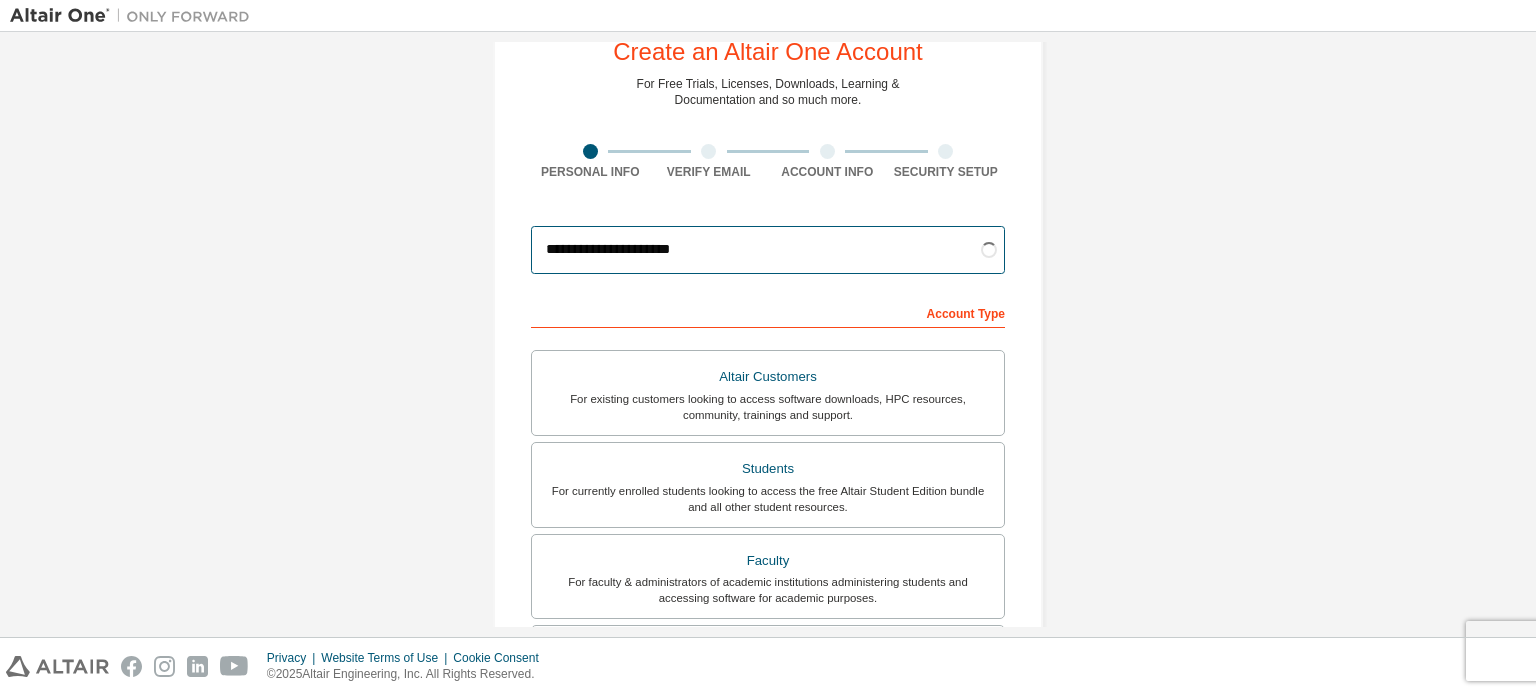 drag, startPoint x: 732, startPoint y: 252, endPoint x: 396, endPoint y: 183, distance: 343.01166 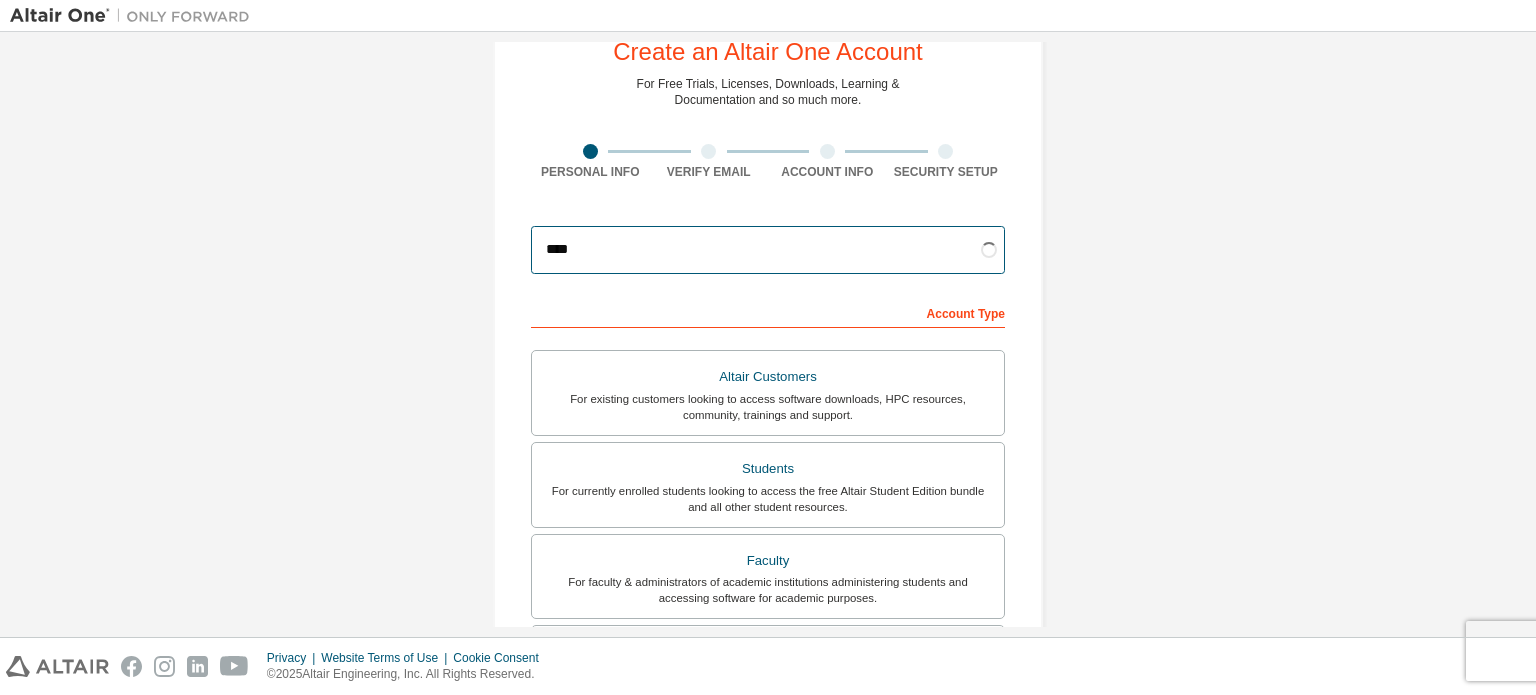 type on "**********" 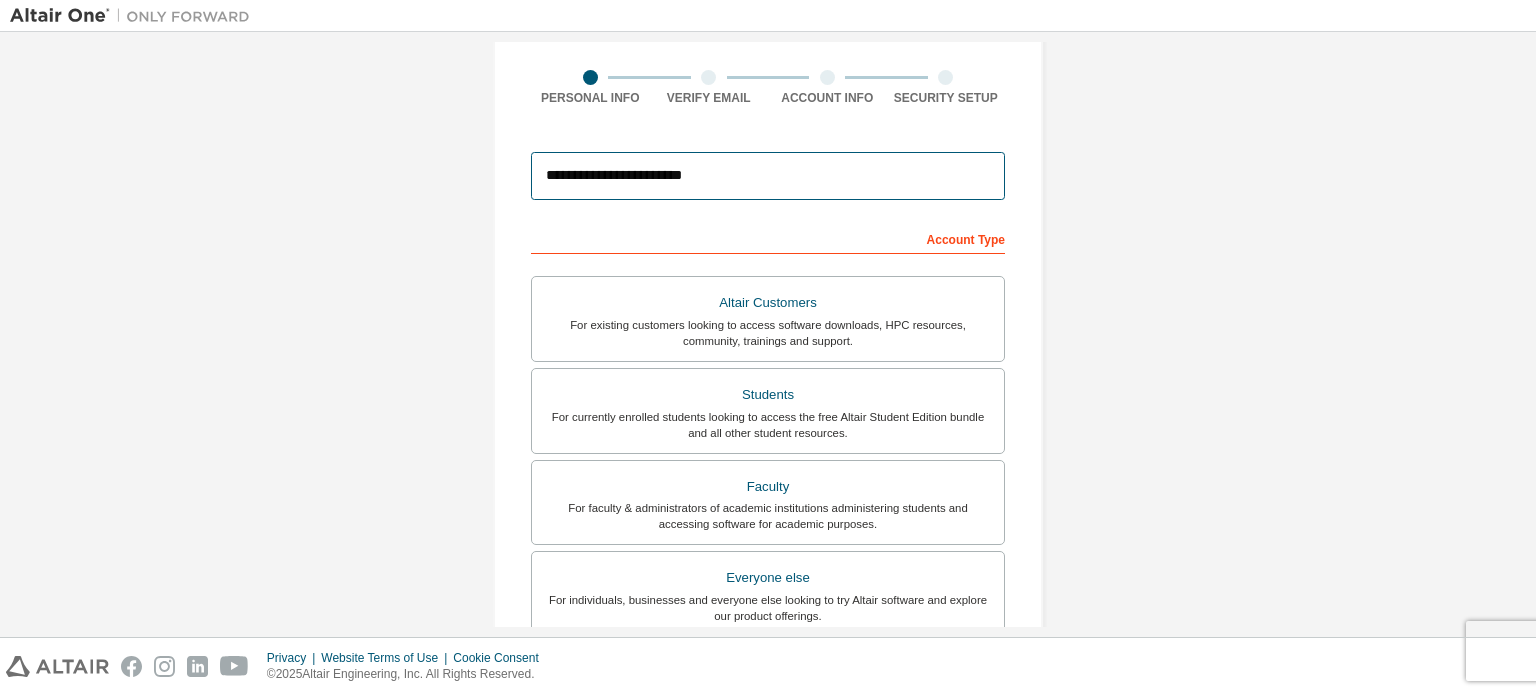 scroll, scrollTop: 147, scrollLeft: 0, axis: vertical 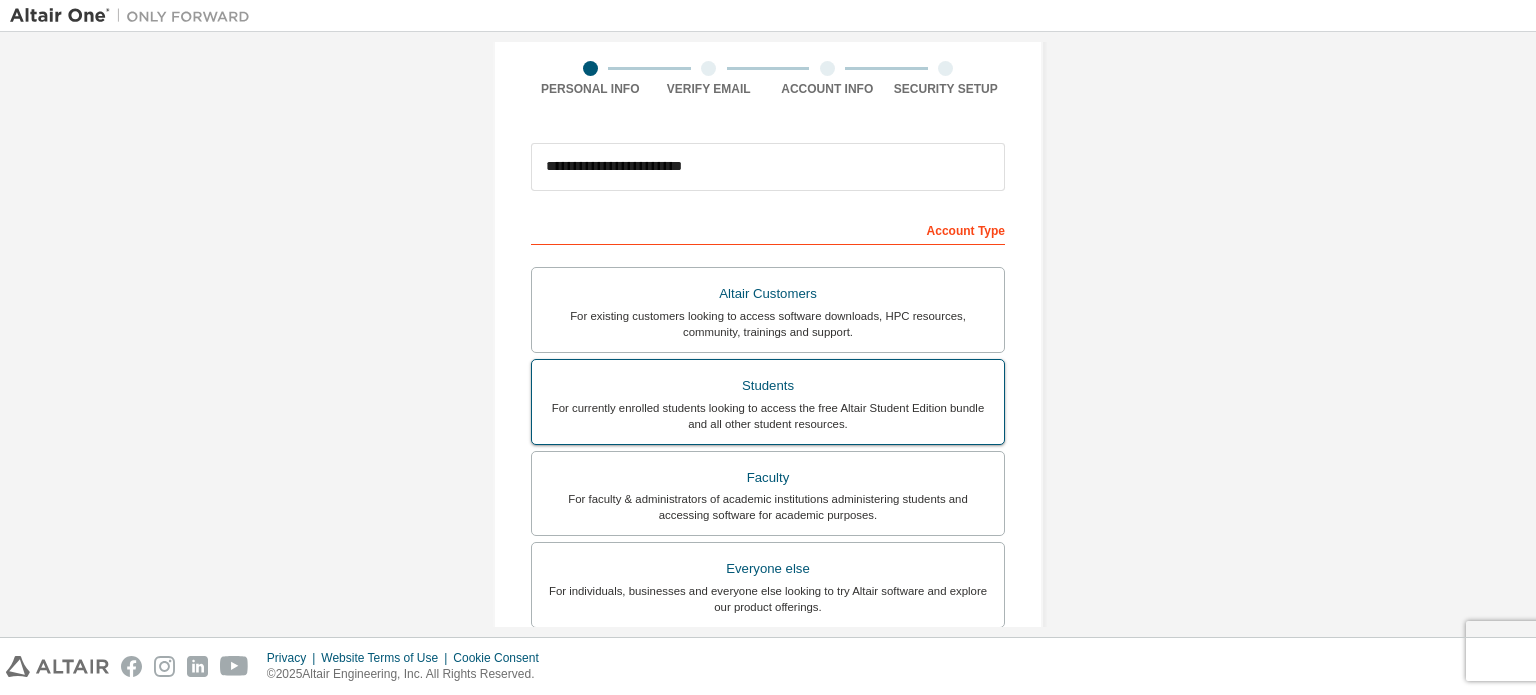 click on "For currently enrolled students looking to access the free Altair Student Edition bundle and all other student resources." at bounding box center [768, 416] 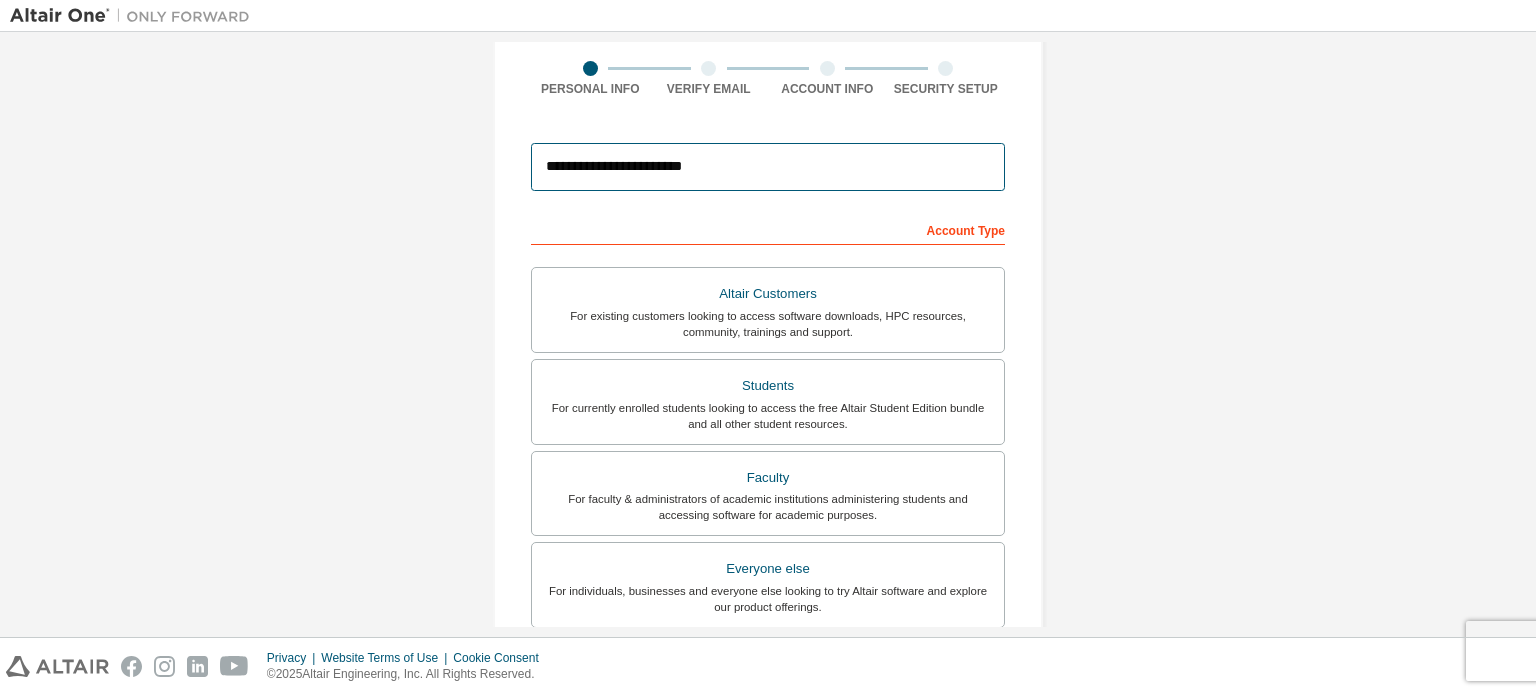 click on "**********" at bounding box center [768, 167] 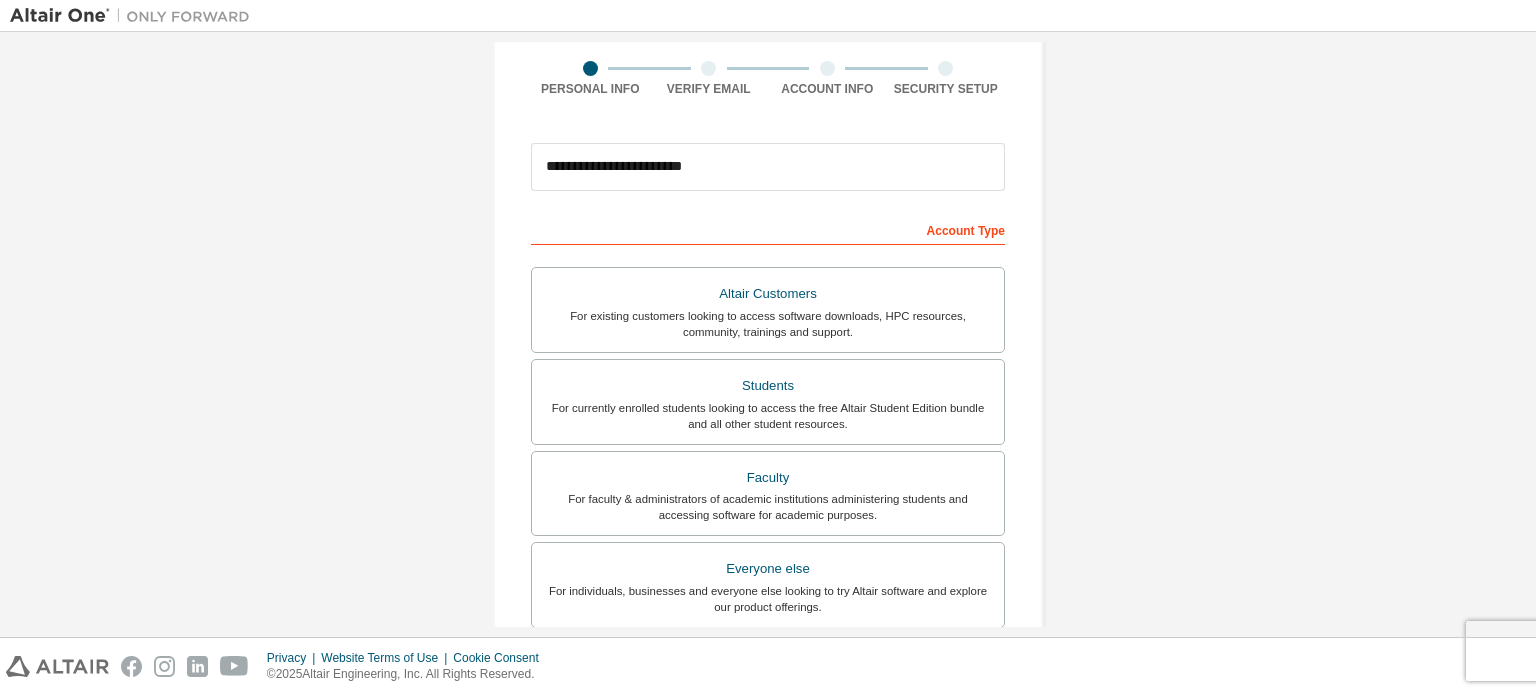 click on "**********" at bounding box center (768, 424) 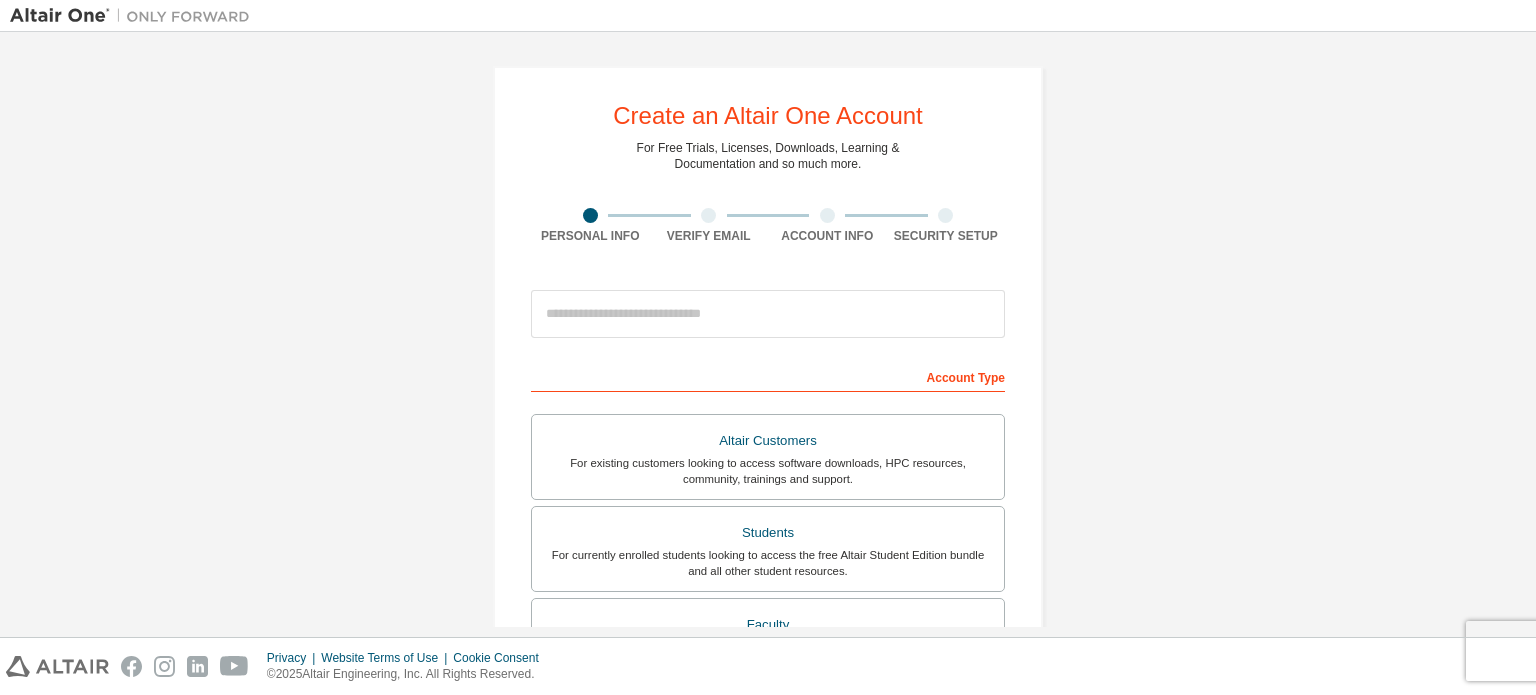 scroll, scrollTop: 0, scrollLeft: 0, axis: both 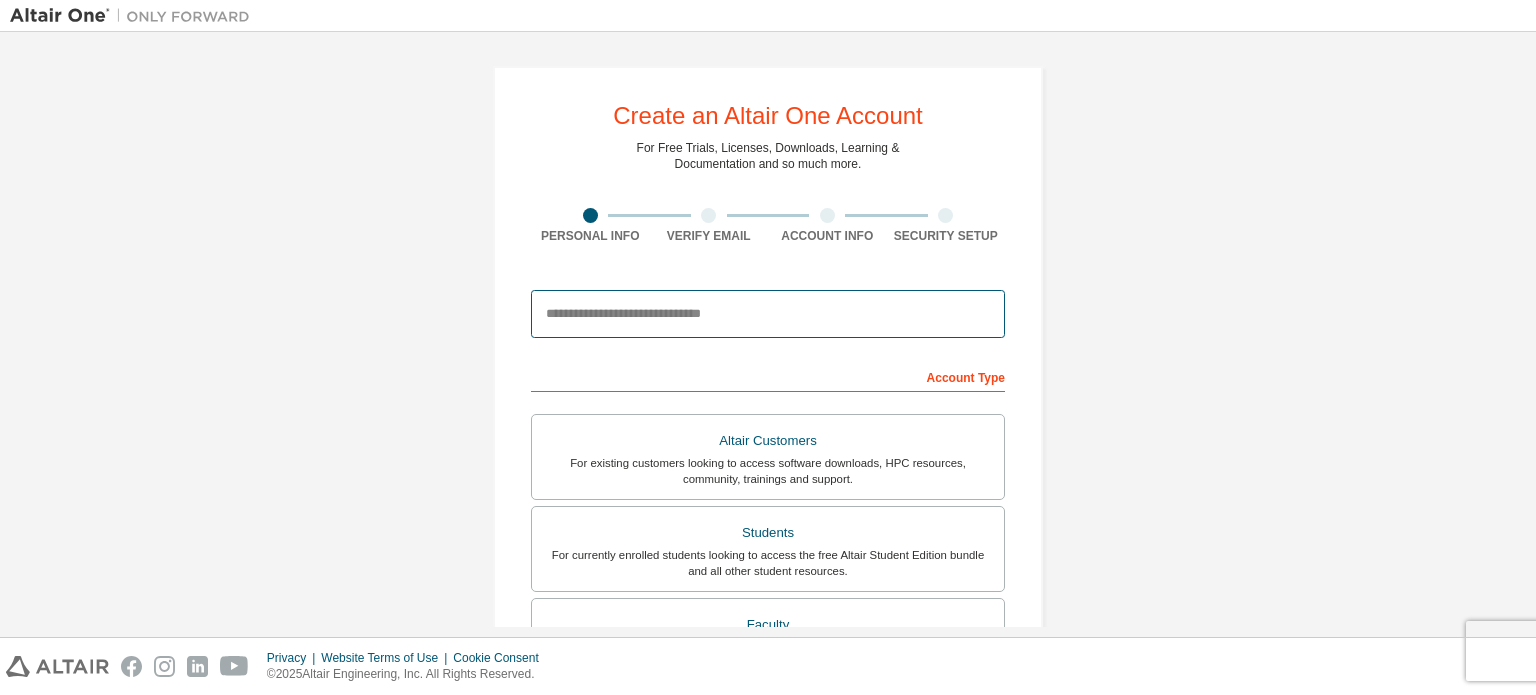 click at bounding box center (768, 314) 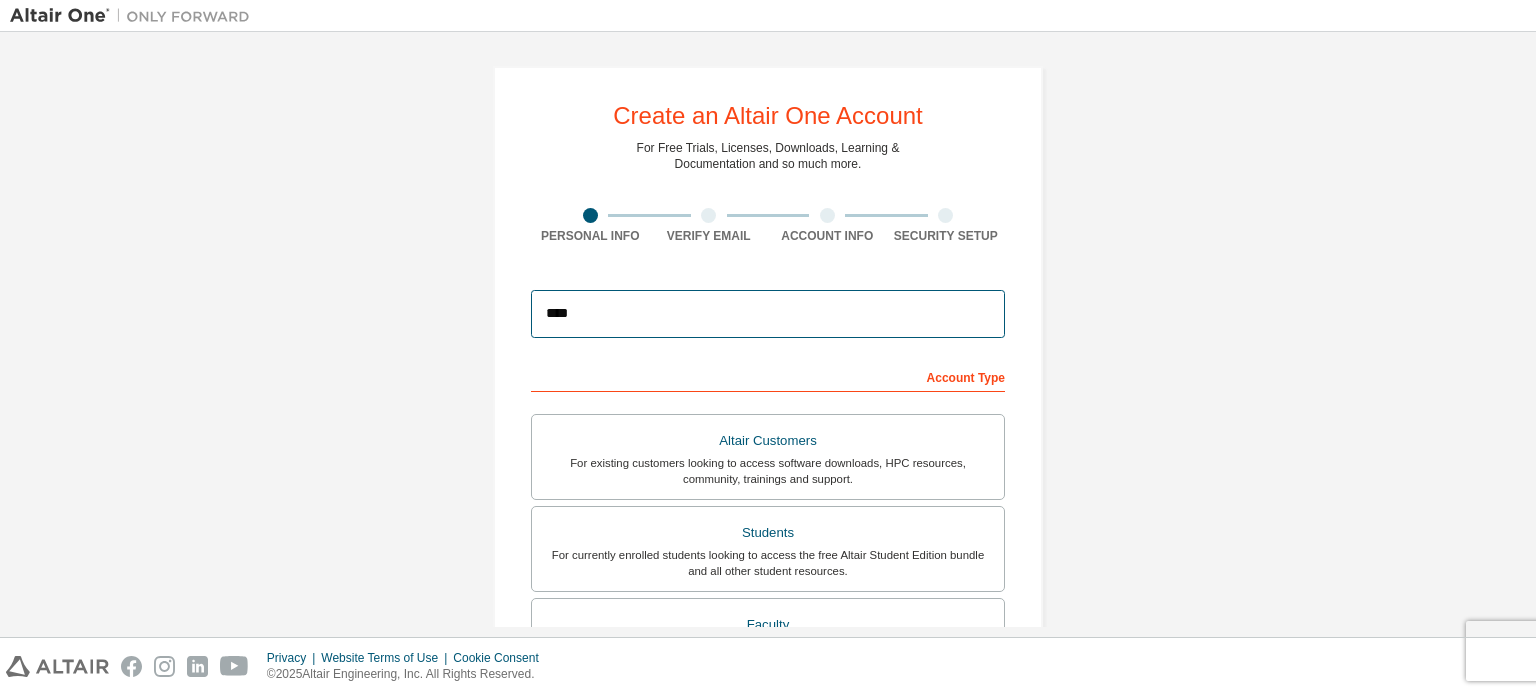 type on "**********" 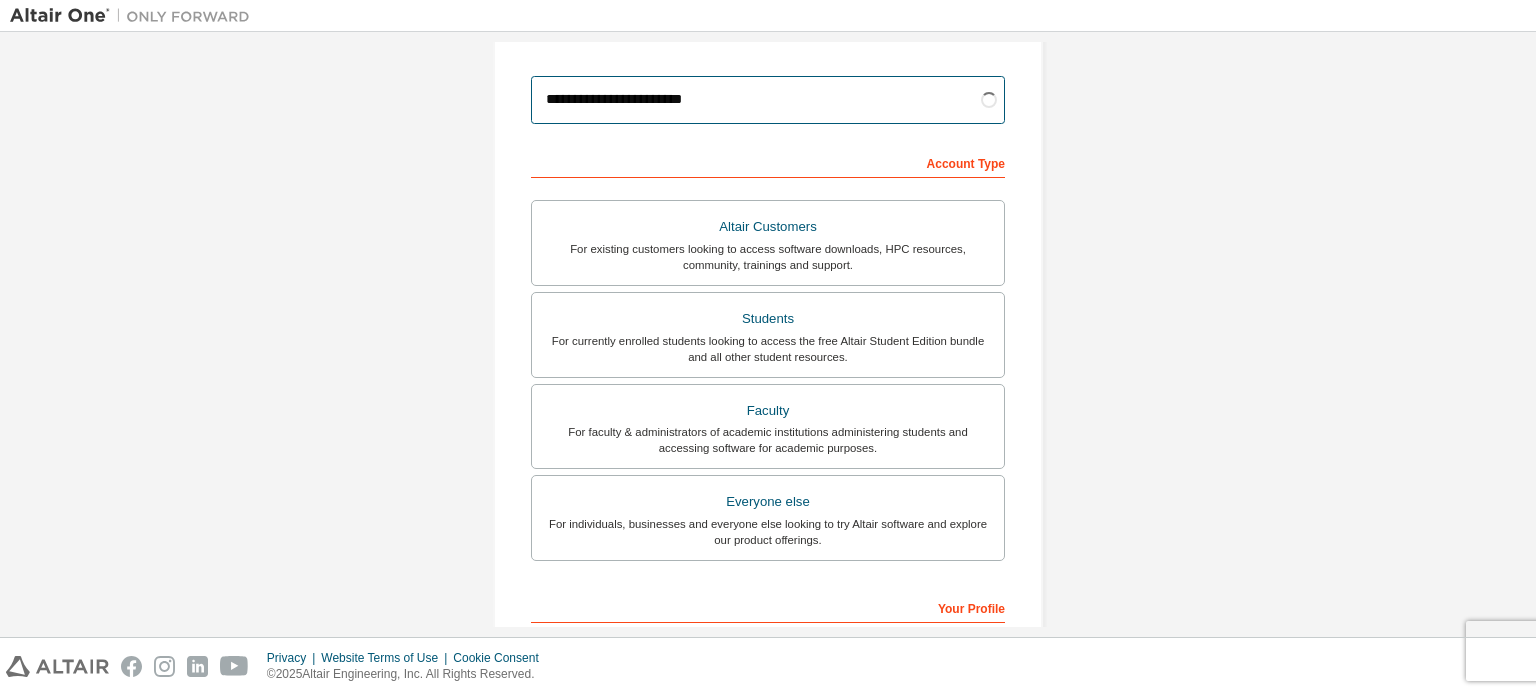 scroll, scrollTop: 215, scrollLeft: 0, axis: vertical 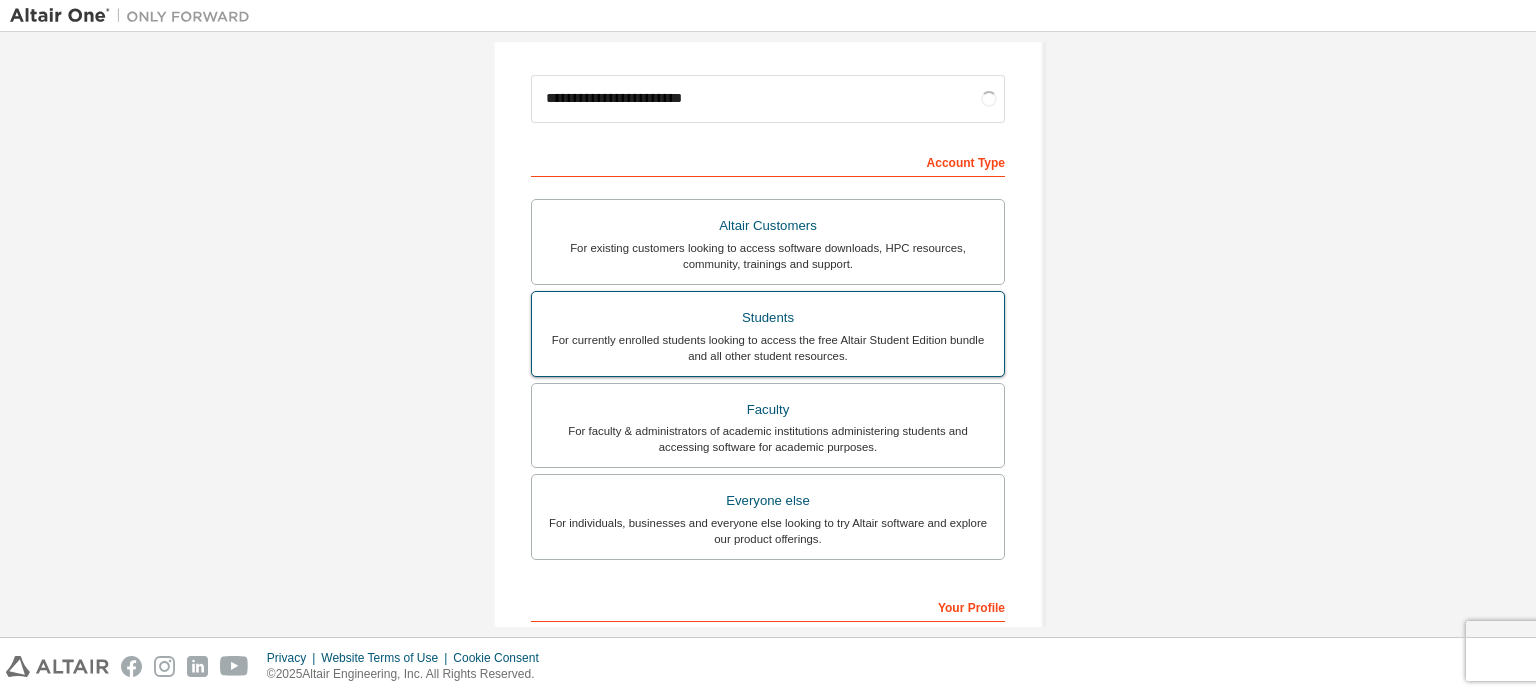 click on "For currently enrolled students looking to access the free Altair Student Edition bundle and all other student resources." at bounding box center (768, 348) 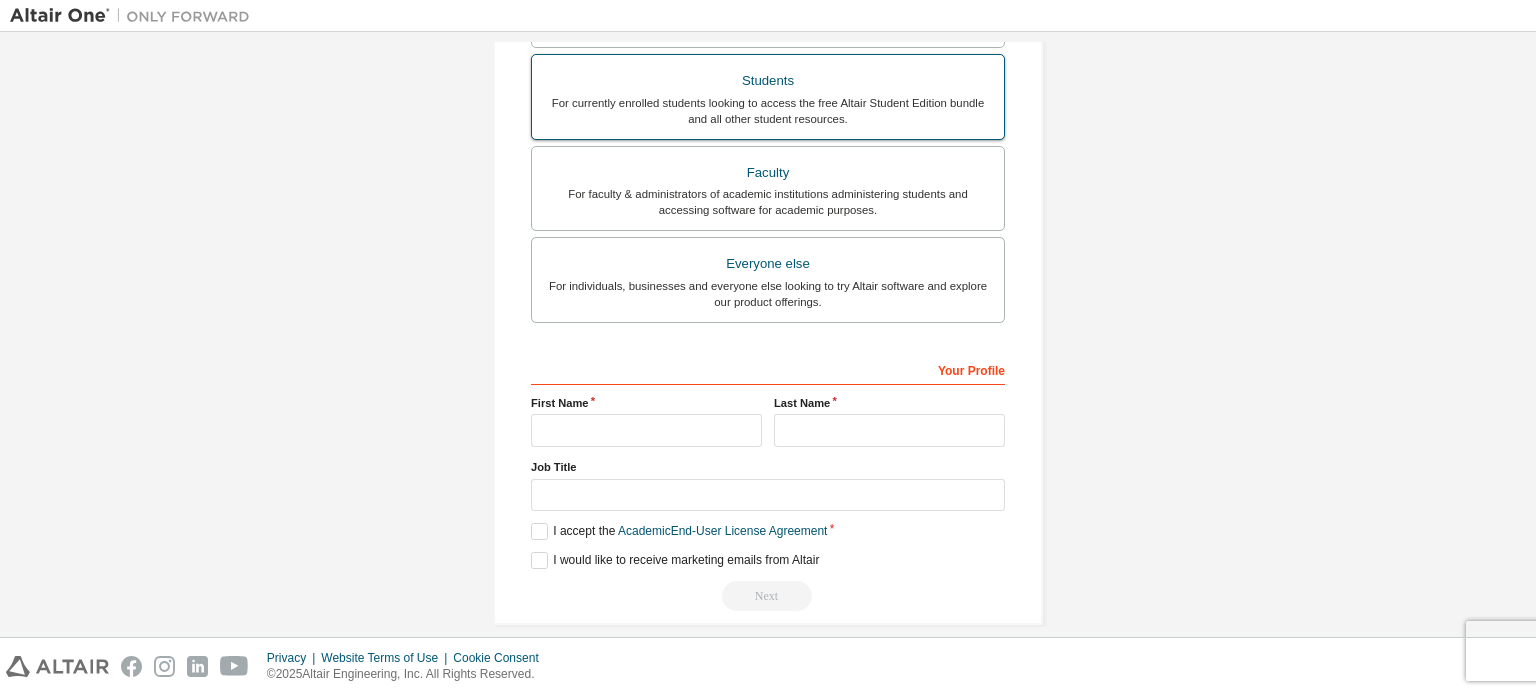 scroll, scrollTop: 469, scrollLeft: 0, axis: vertical 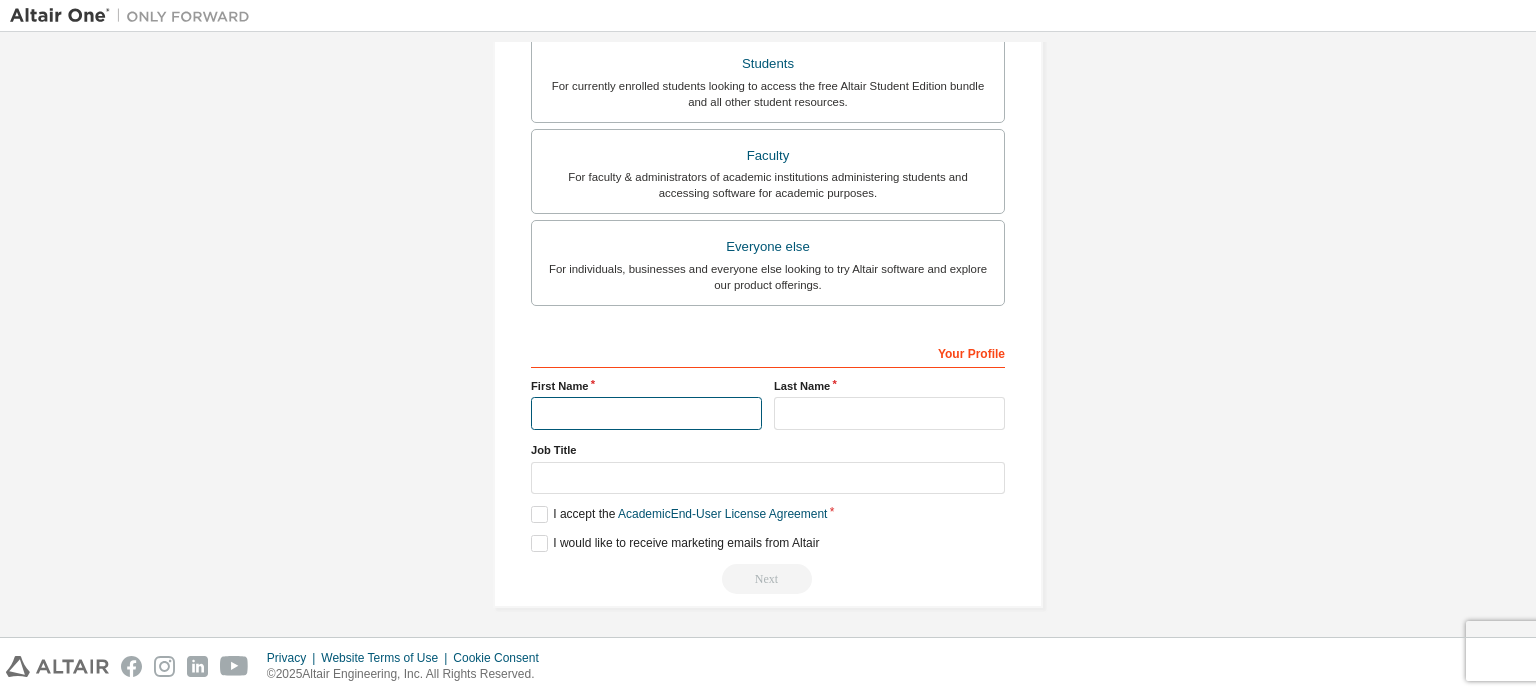 click at bounding box center [646, 413] 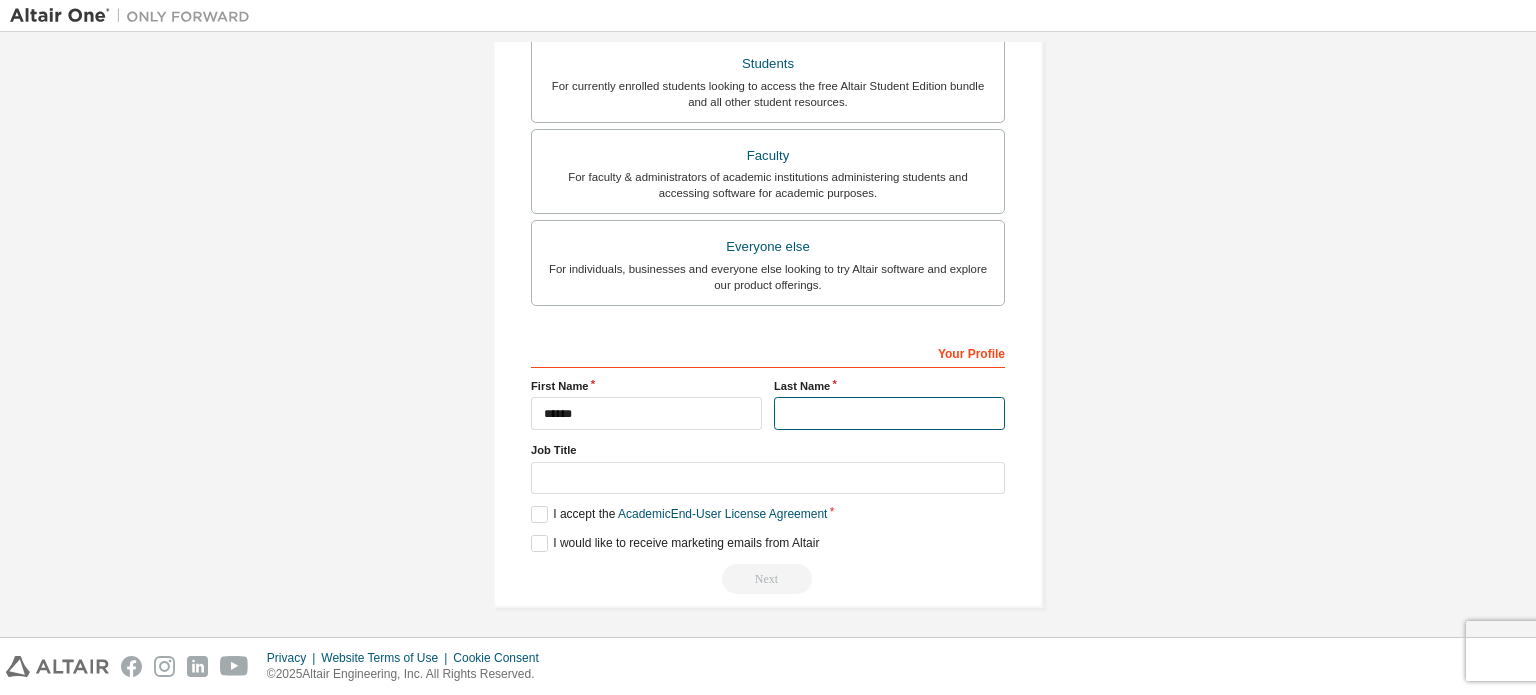 type on "******" 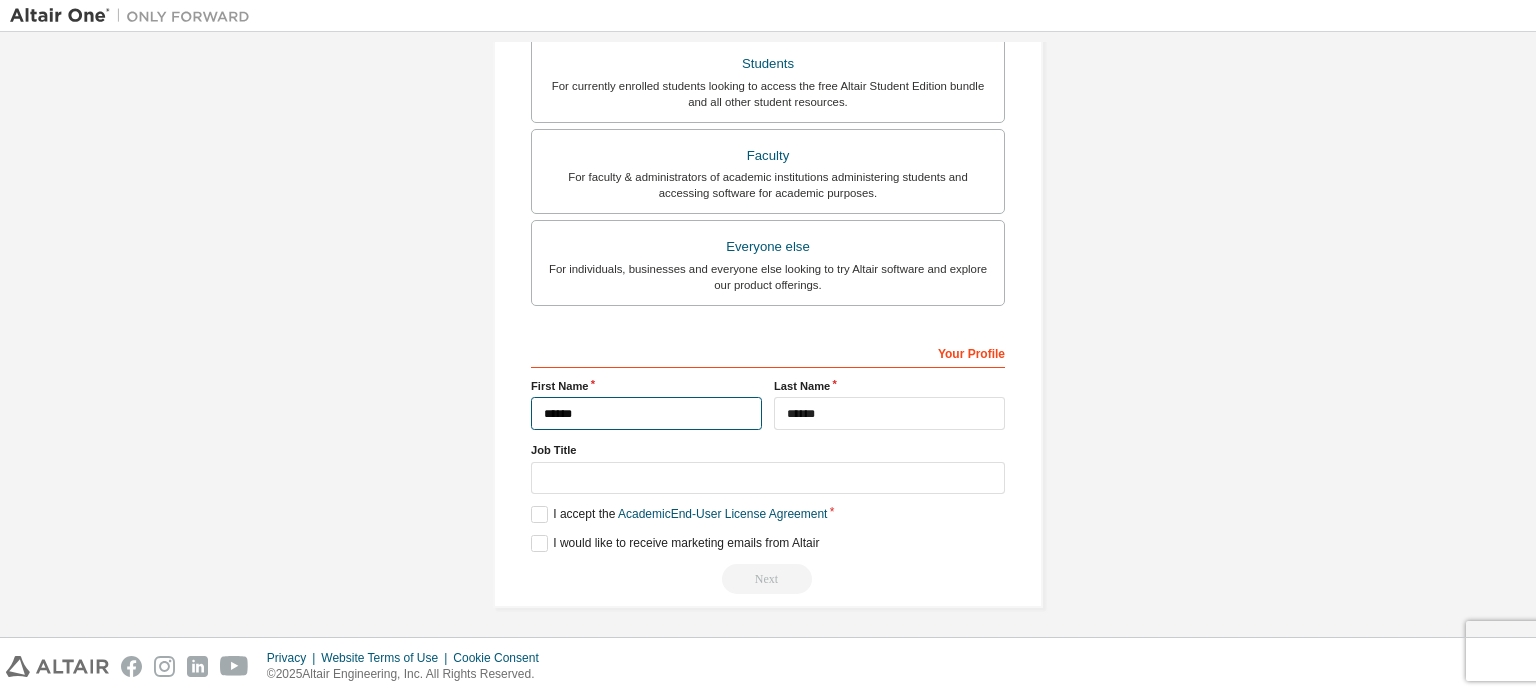 click on "******" at bounding box center [646, 413] 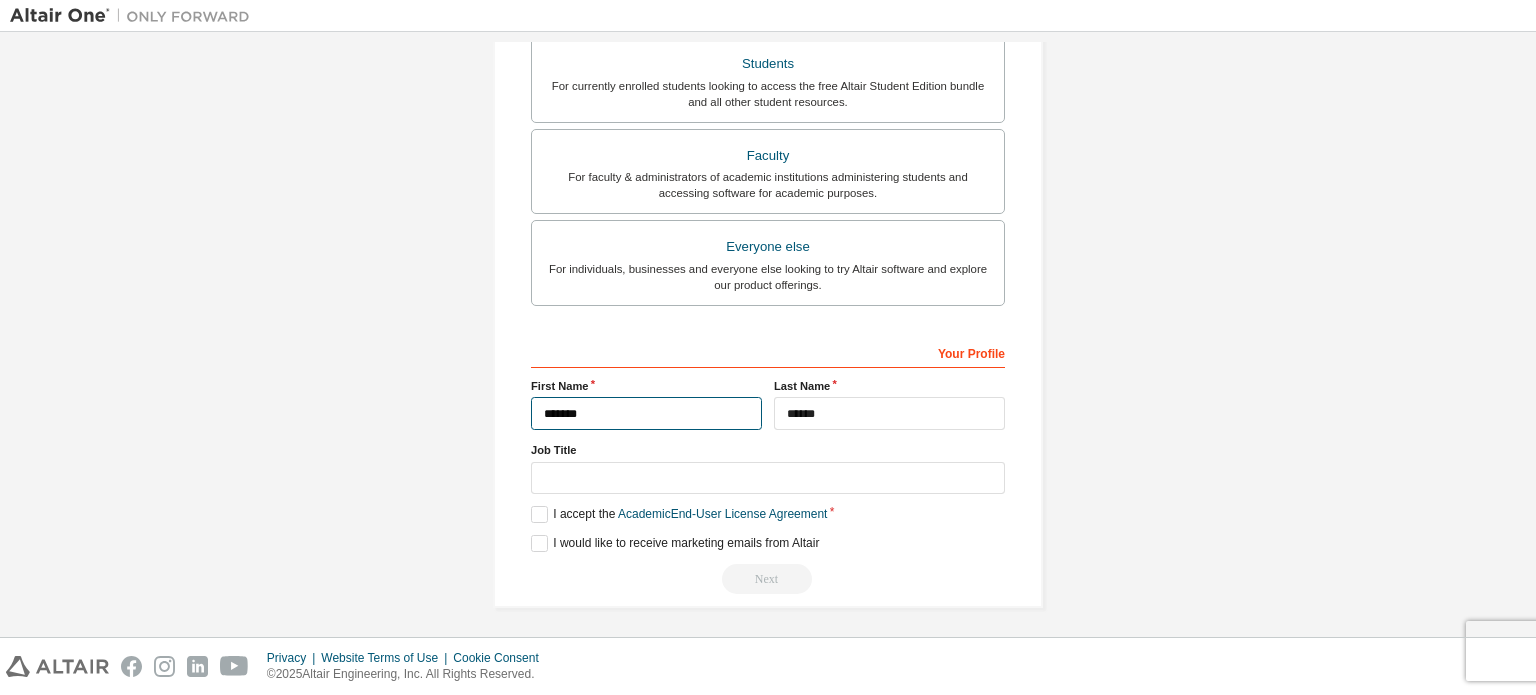 type on "******" 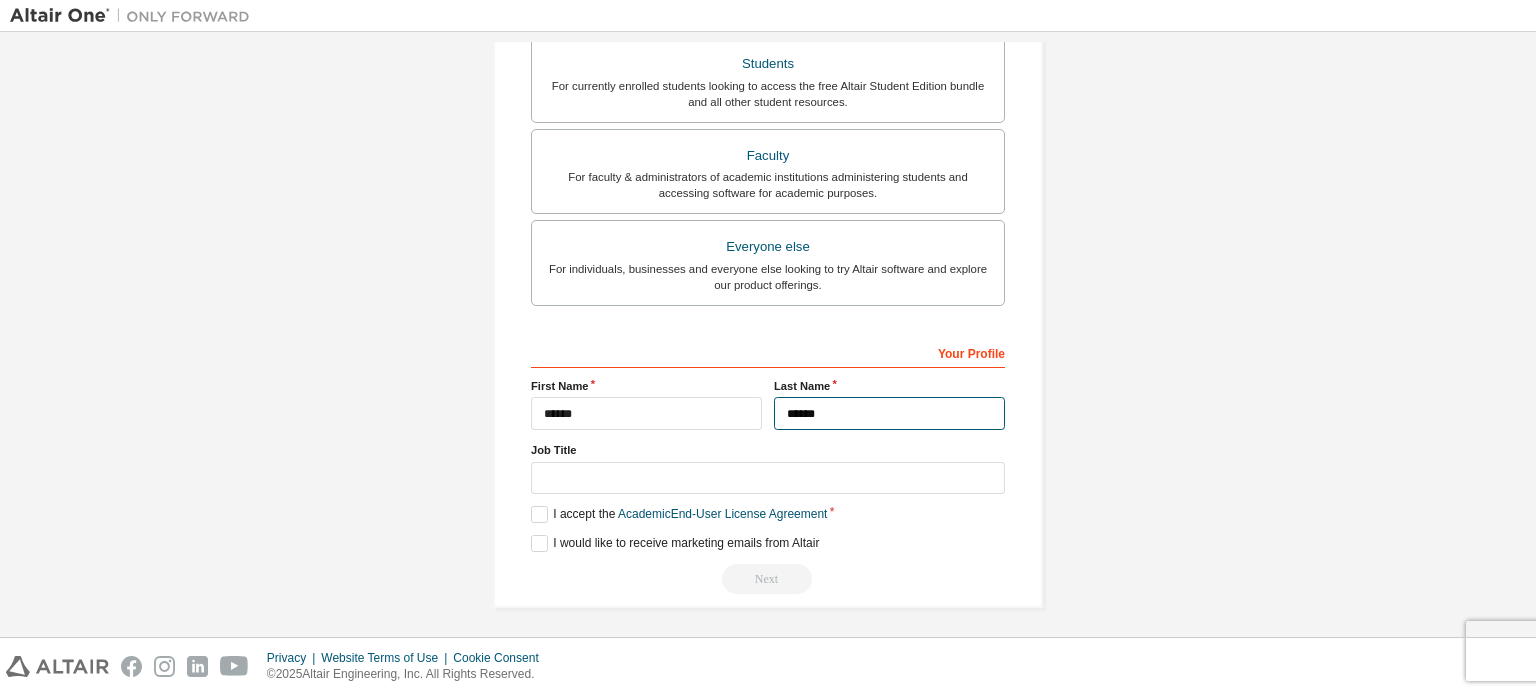 click on "******" at bounding box center (889, 413) 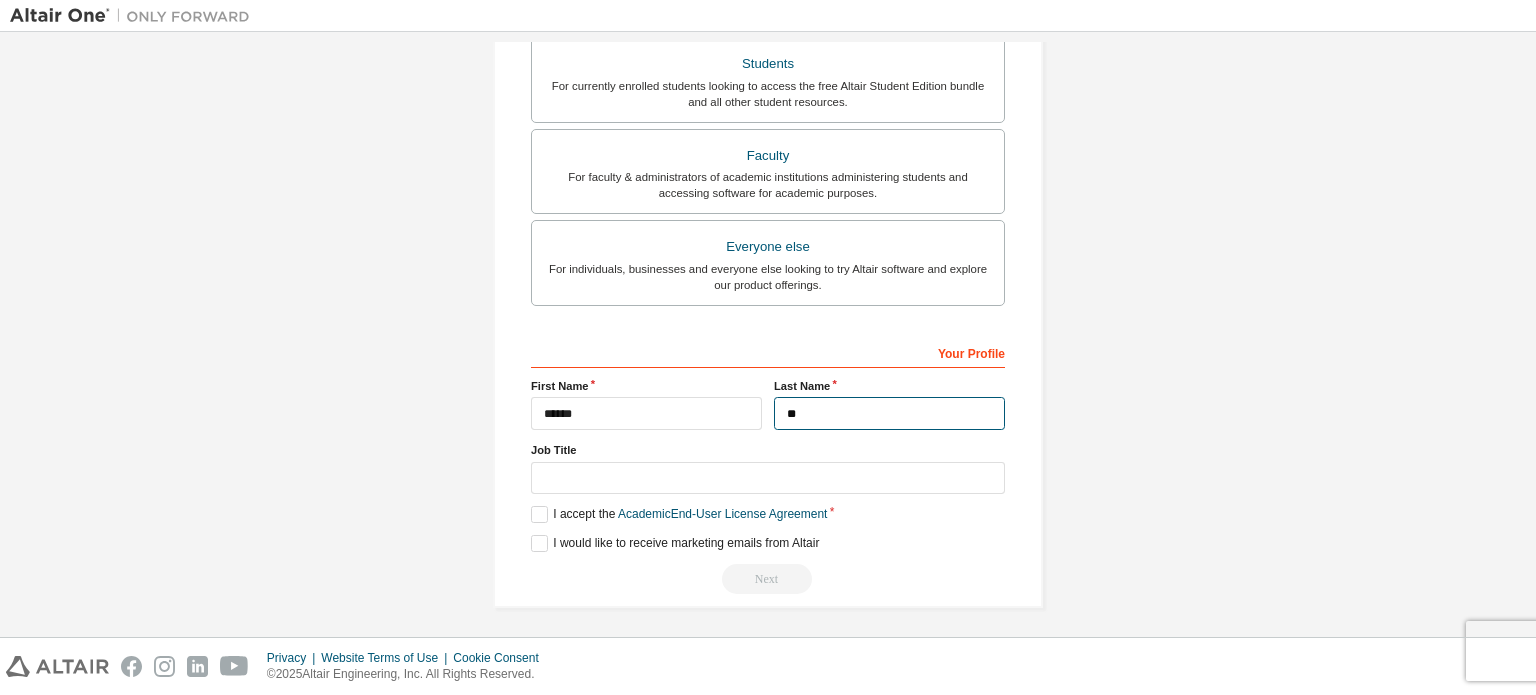 type on "*" 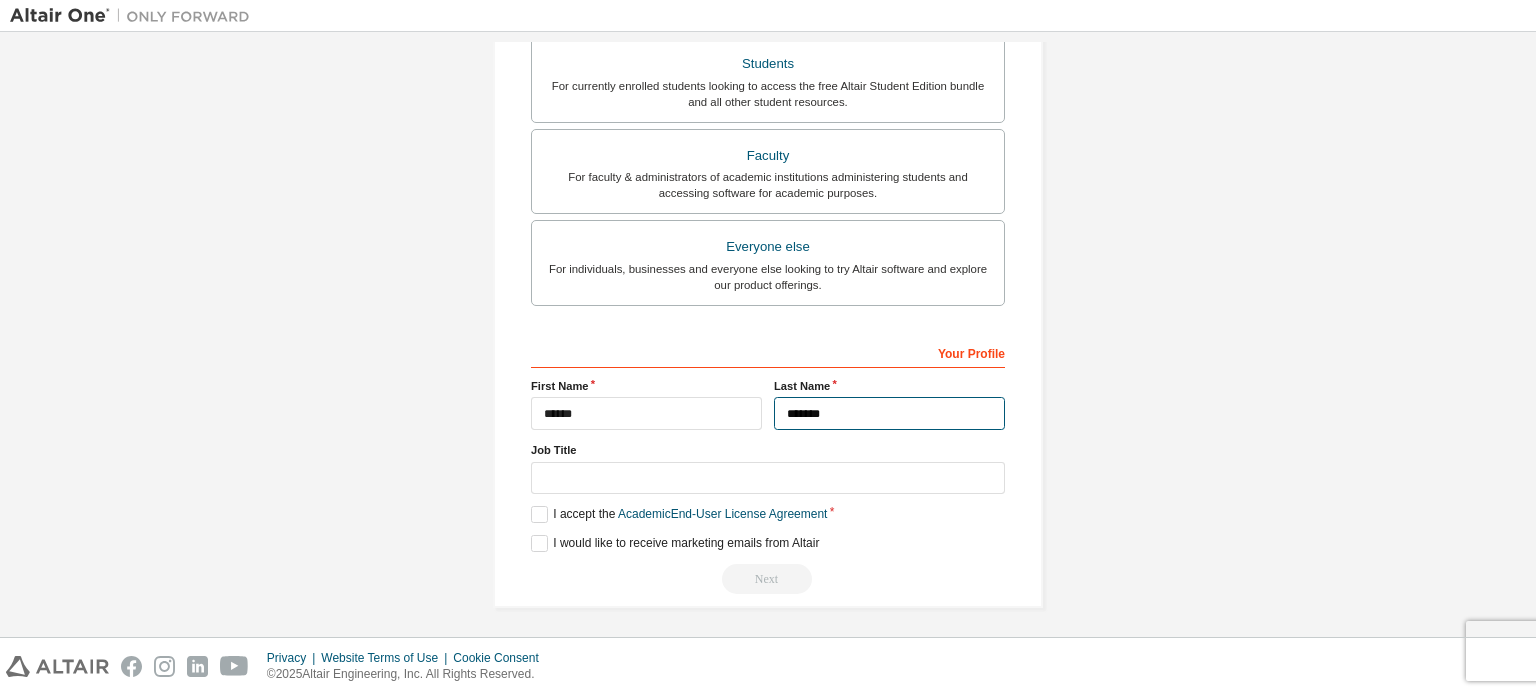 type on "*******" 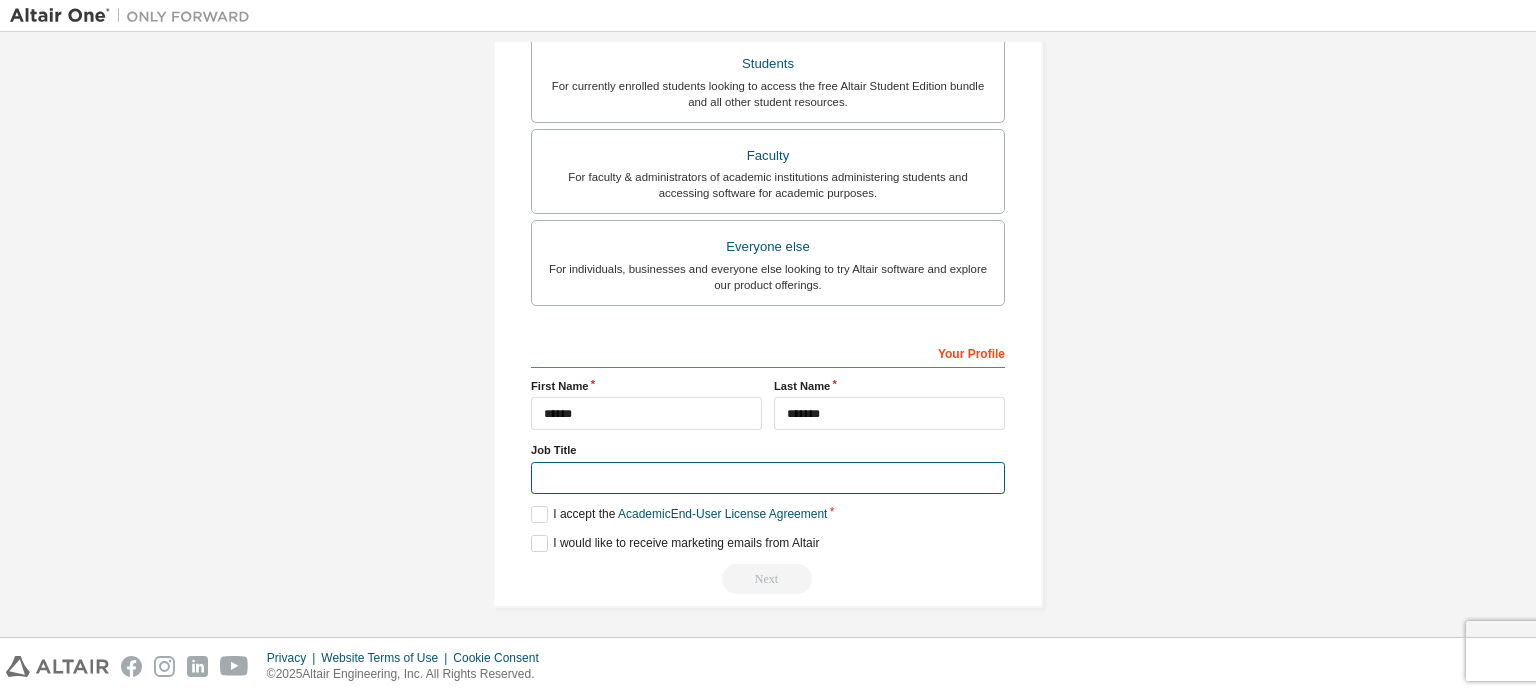 click at bounding box center [768, 478] 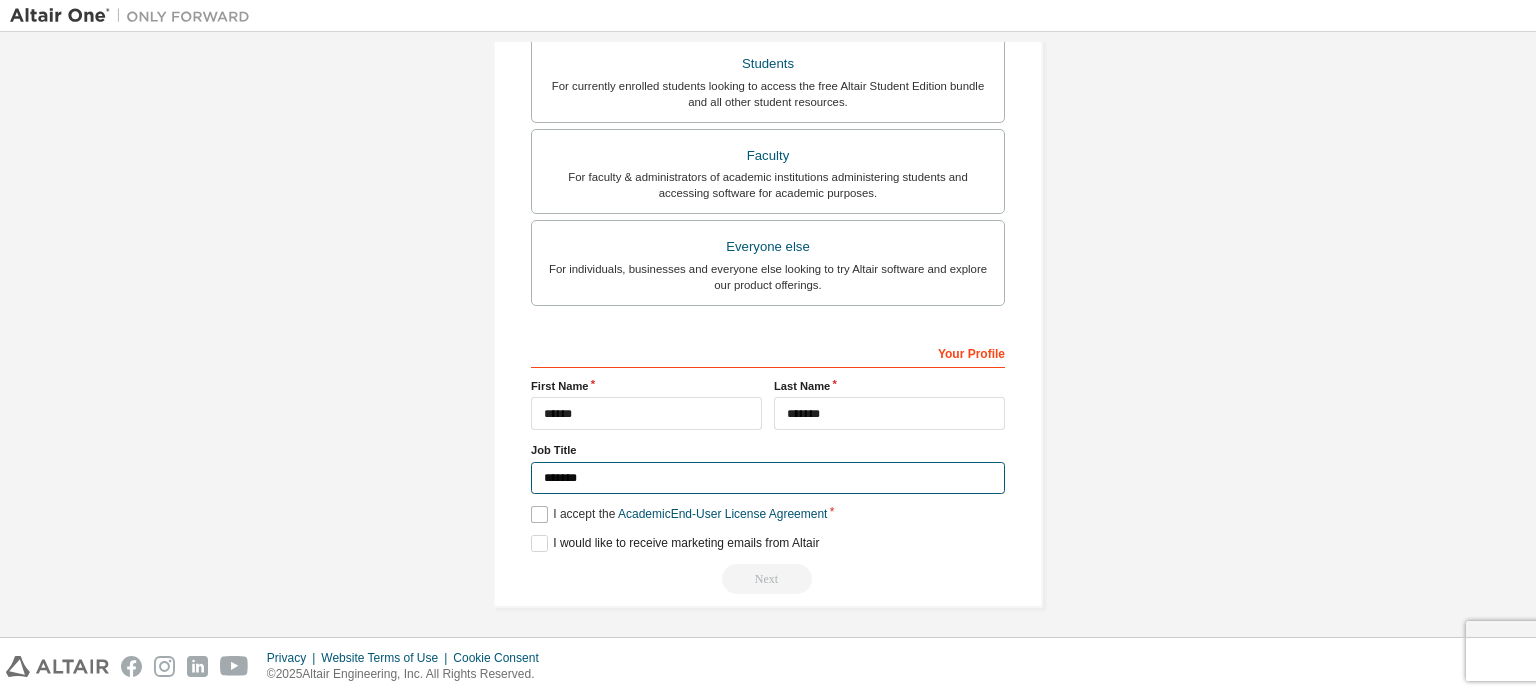 type on "*******" 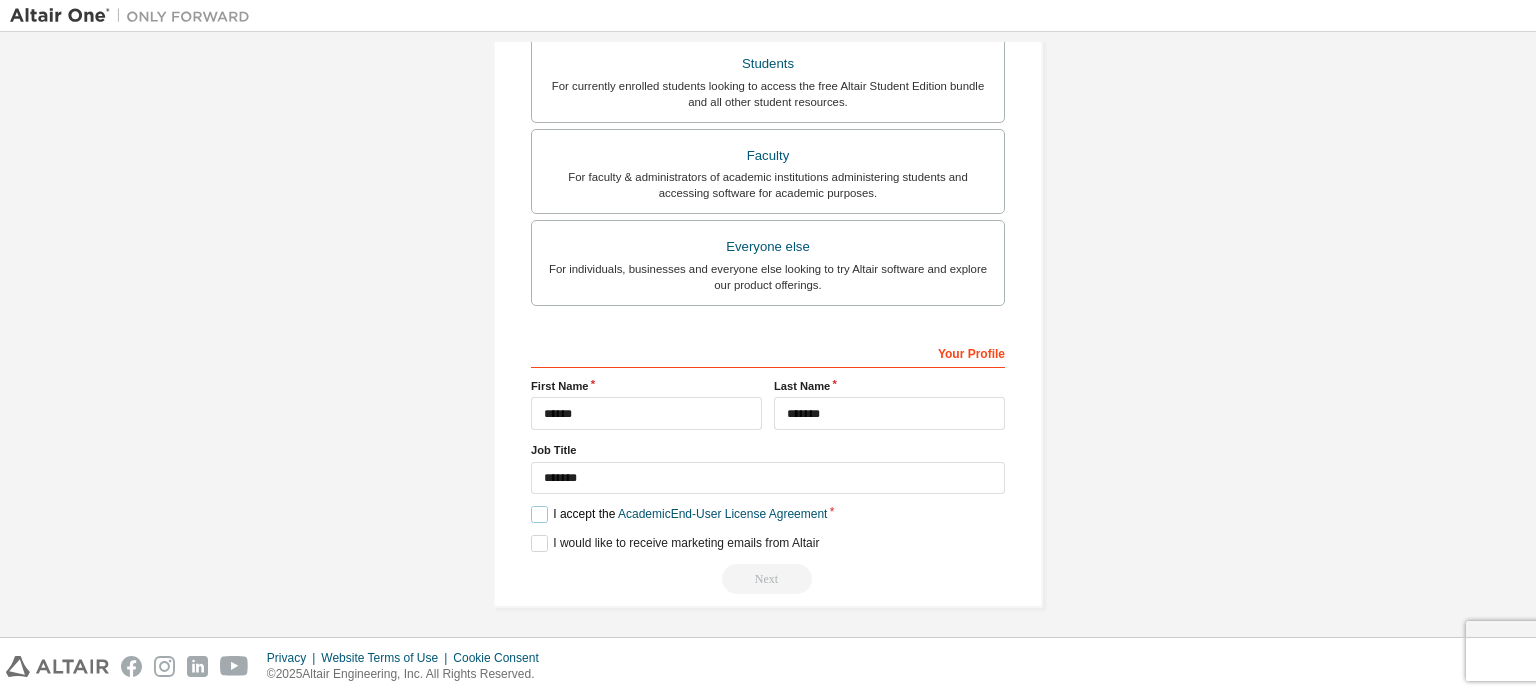 click on "I accept the   Academic   End-User License Agreement" at bounding box center (679, 514) 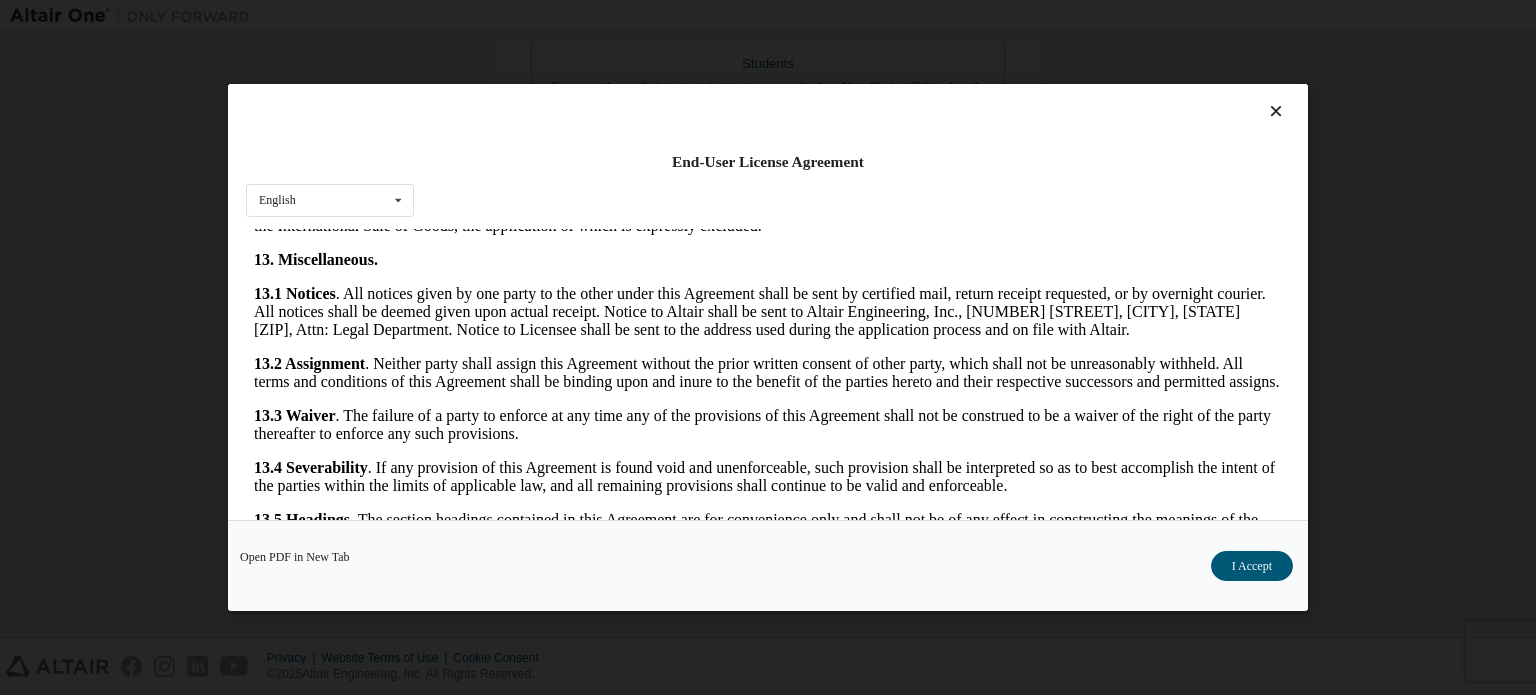 scroll, scrollTop: 3356, scrollLeft: 0, axis: vertical 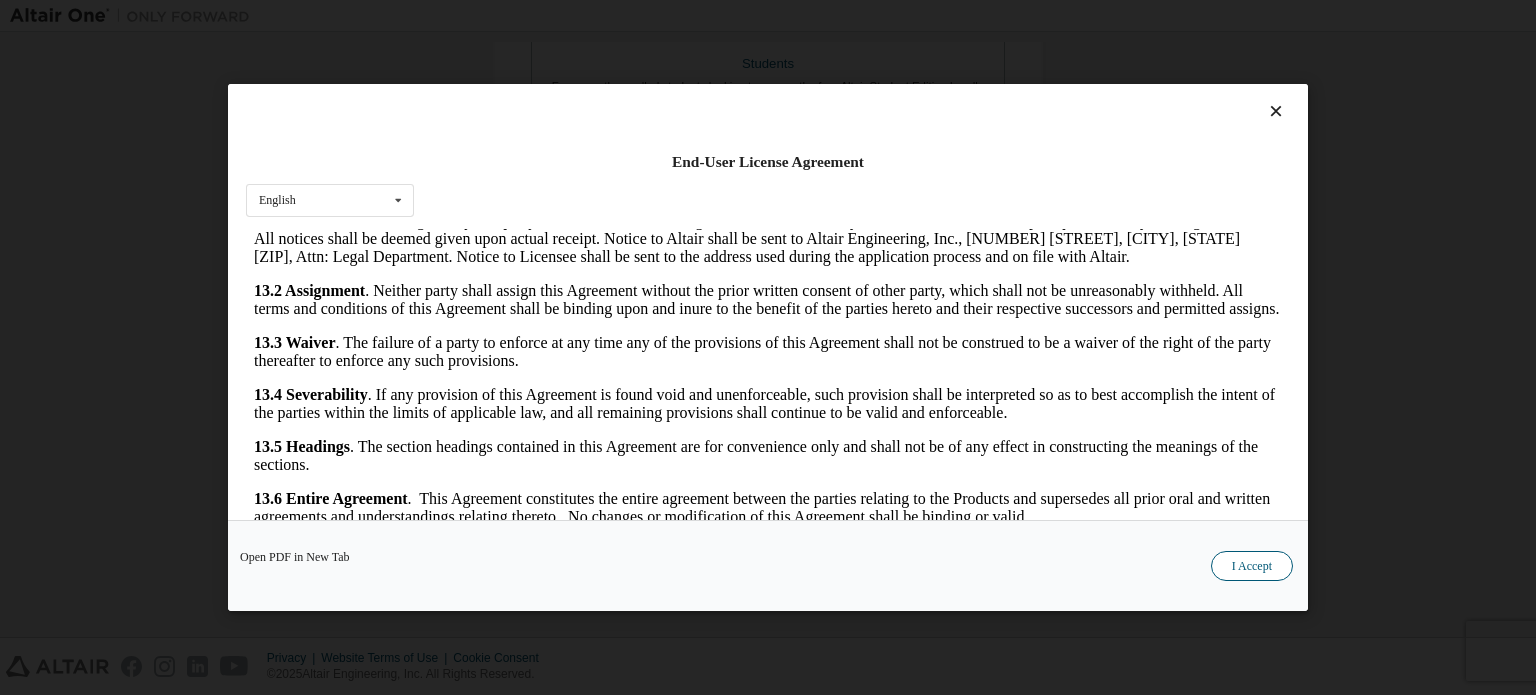 click on "I Accept" at bounding box center (1252, 566) 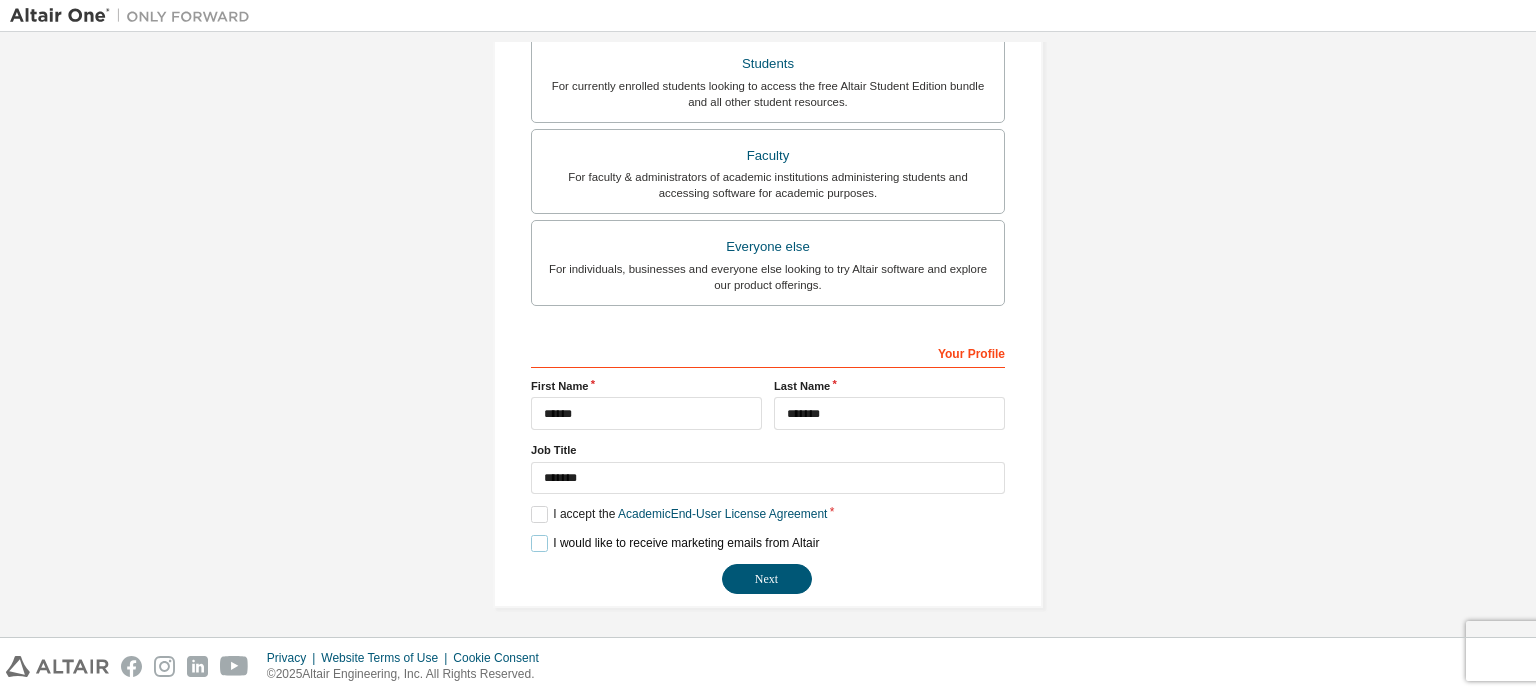 click on "I would like to receive marketing emails from Altair" at bounding box center [675, 543] 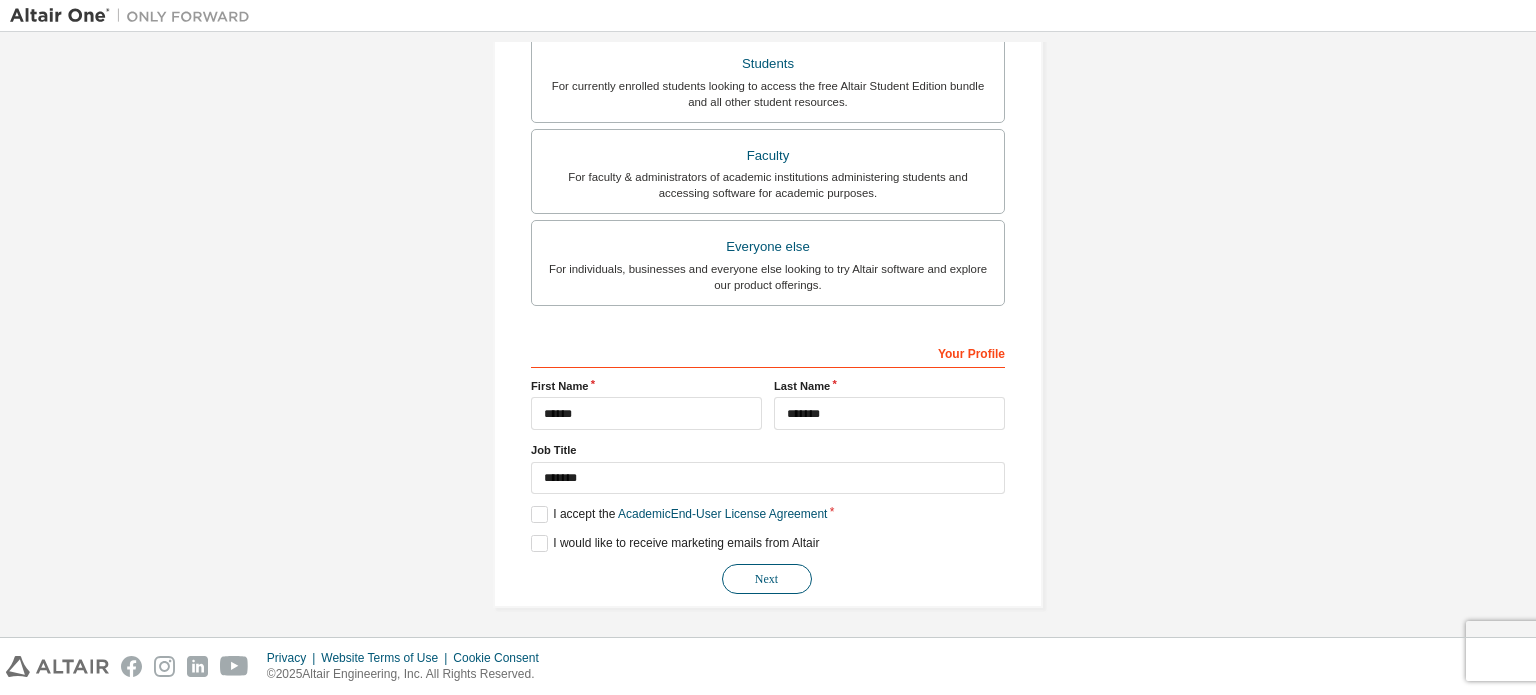click on "Next" at bounding box center (767, 579) 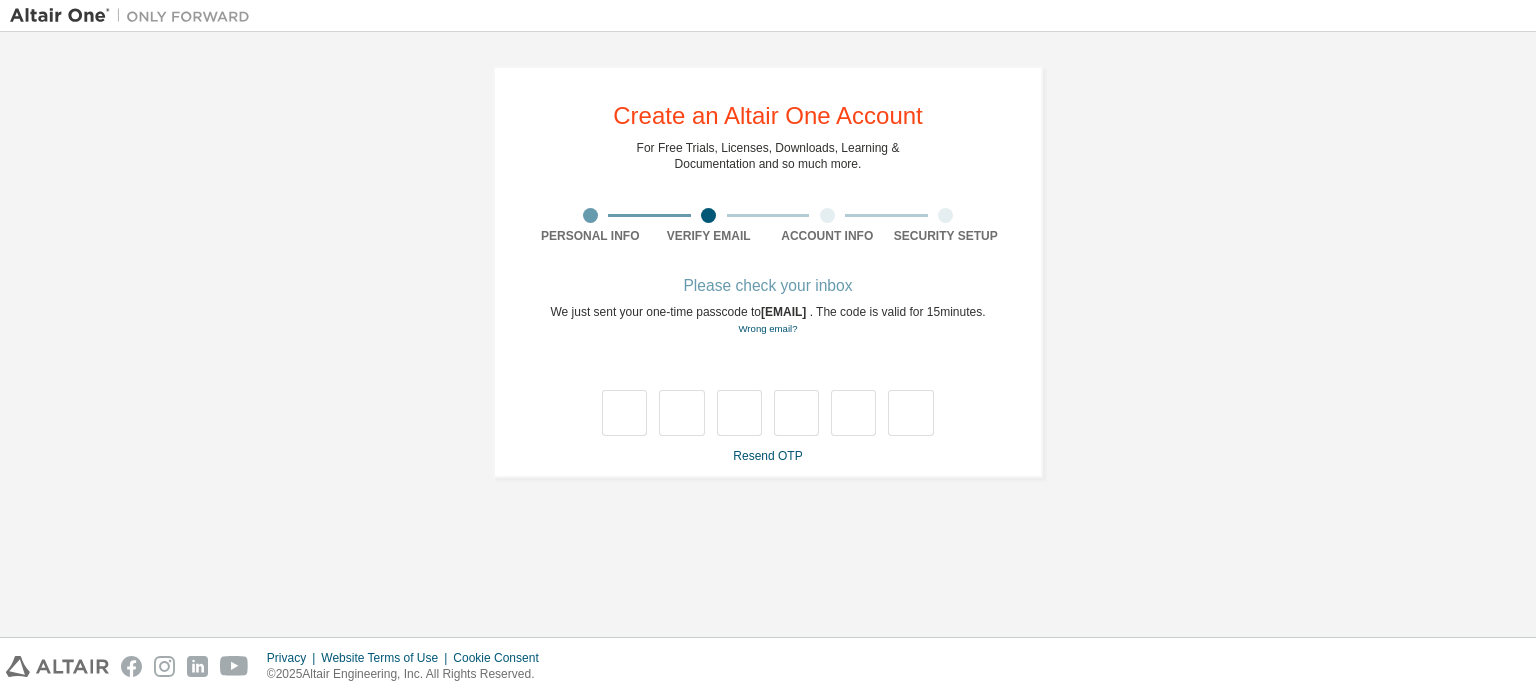 scroll, scrollTop: 0, scrollLeft: 0, axis: both 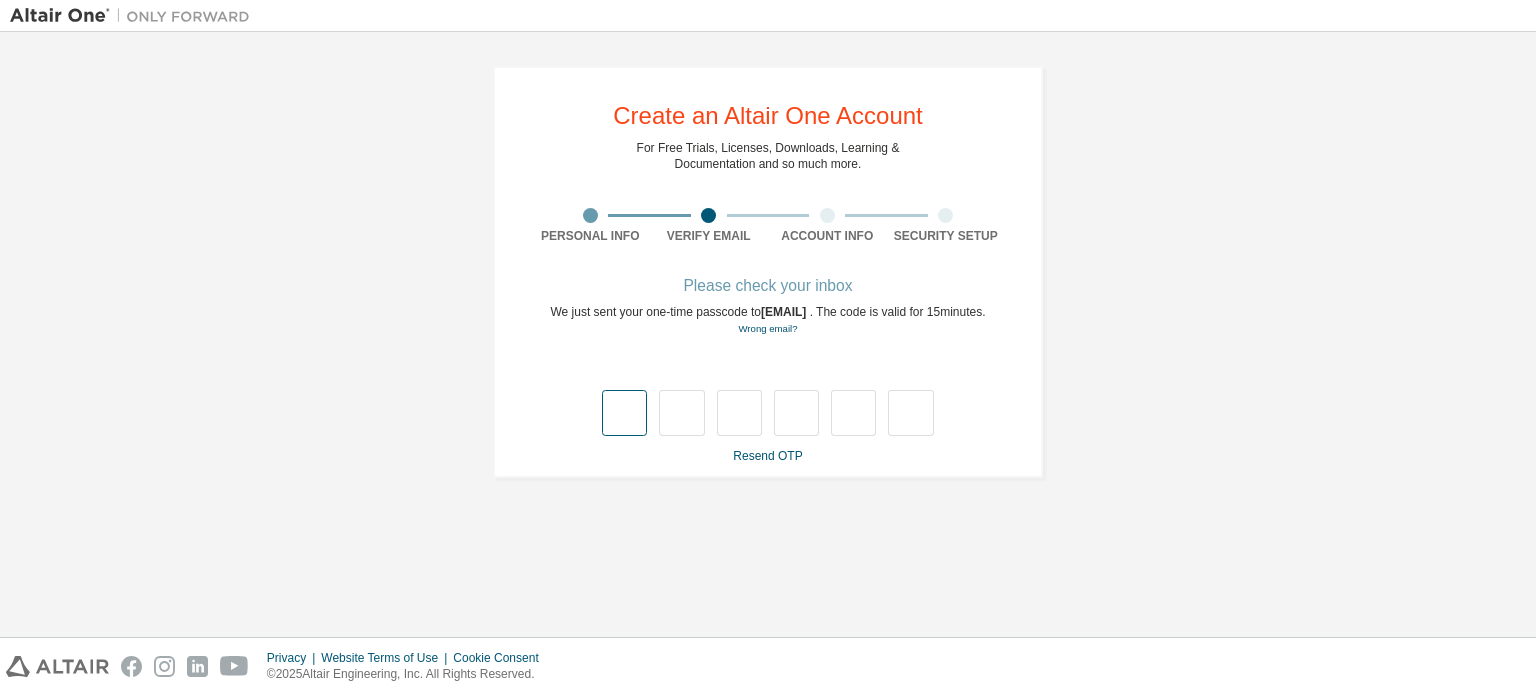 type on "*" 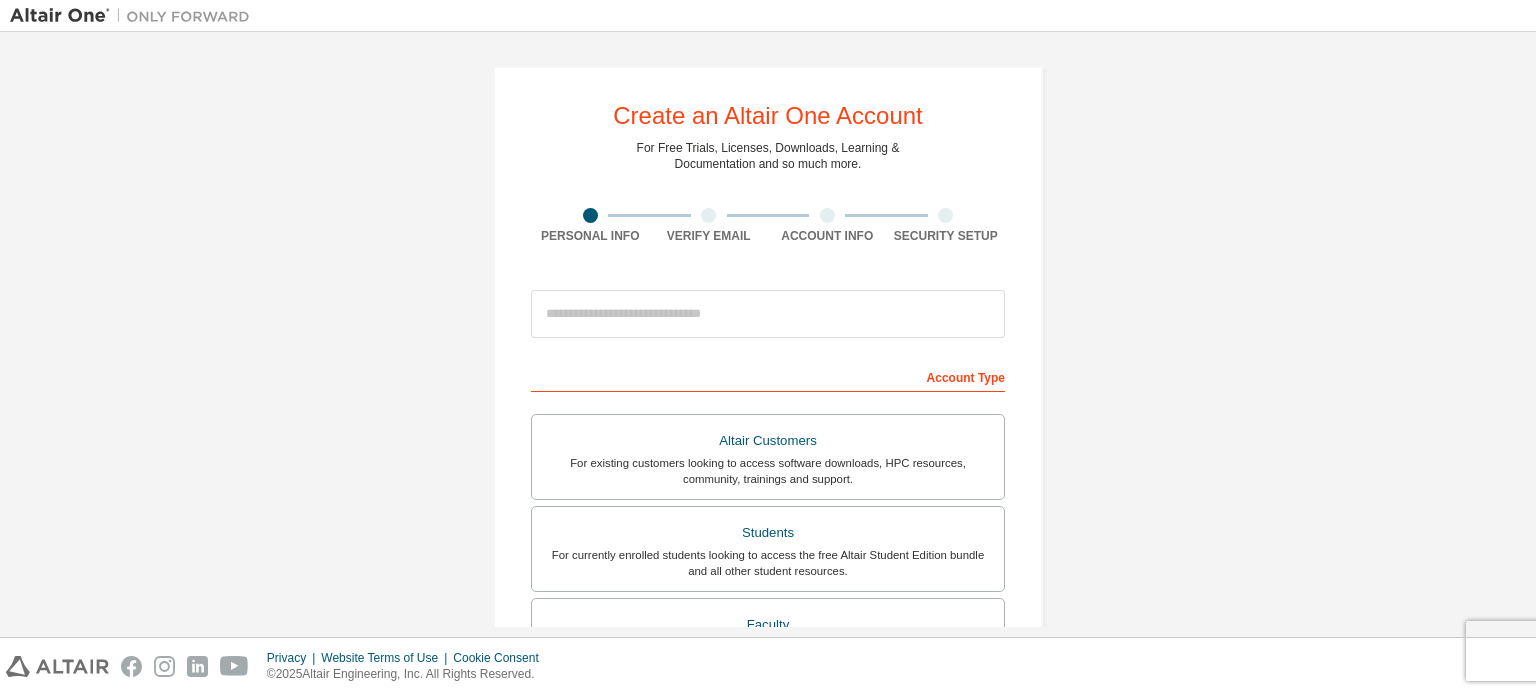 scroll, scrollTop: 0, scrollLeft: 0, axis: both 